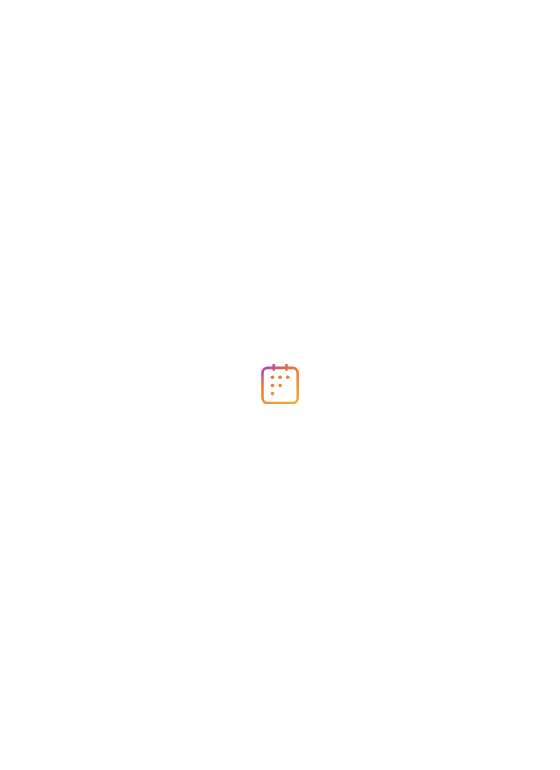 scroll, scrollTop: 0, scrollLeft: 0, axis: both 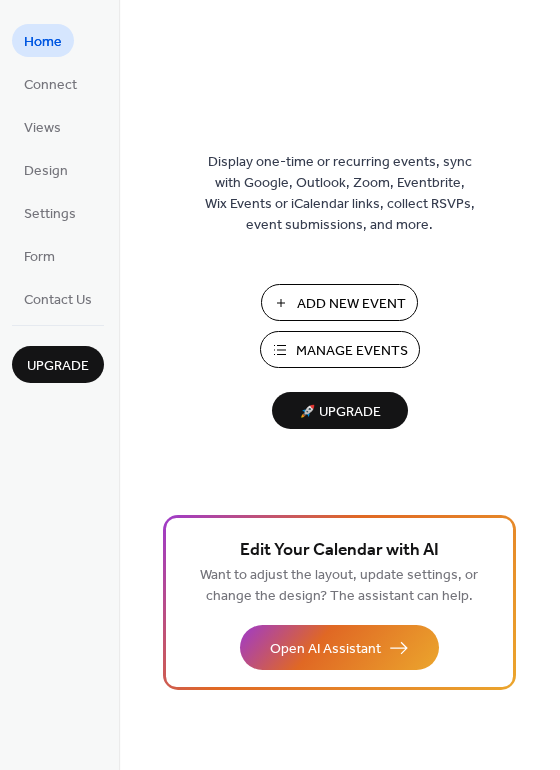 click on "Add New Event" at bounding box center [351, 304] 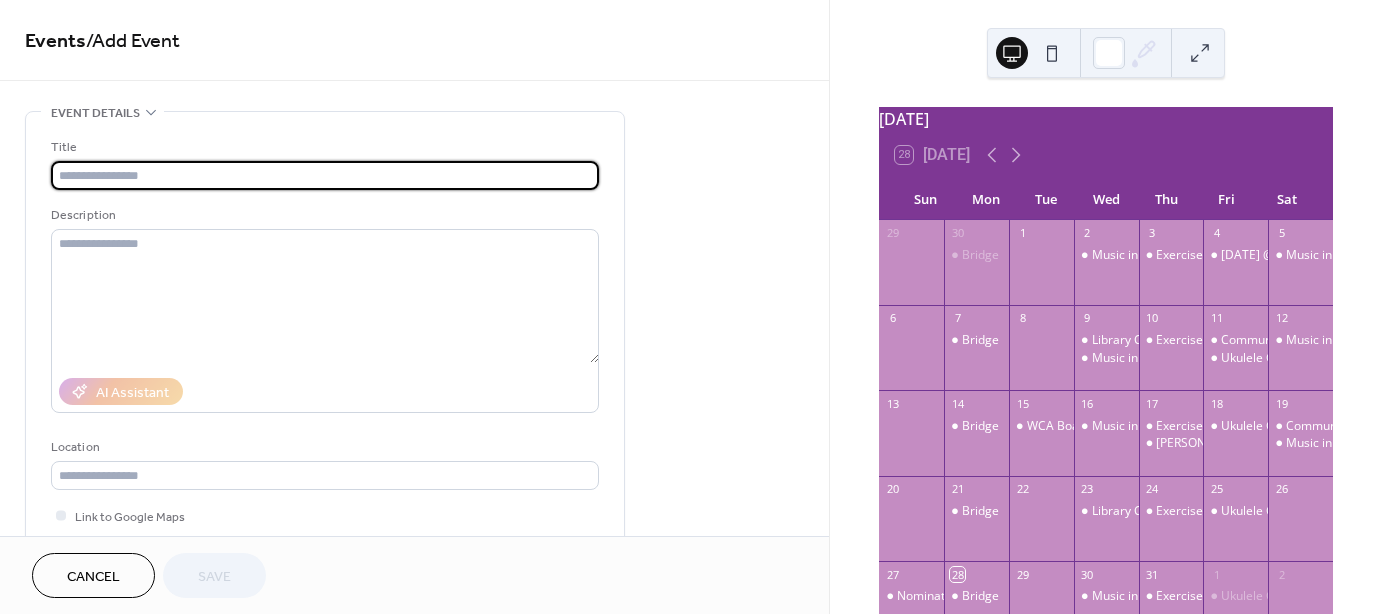 scroll, scrollTop: 0, scrollLeft: 0, axis: both 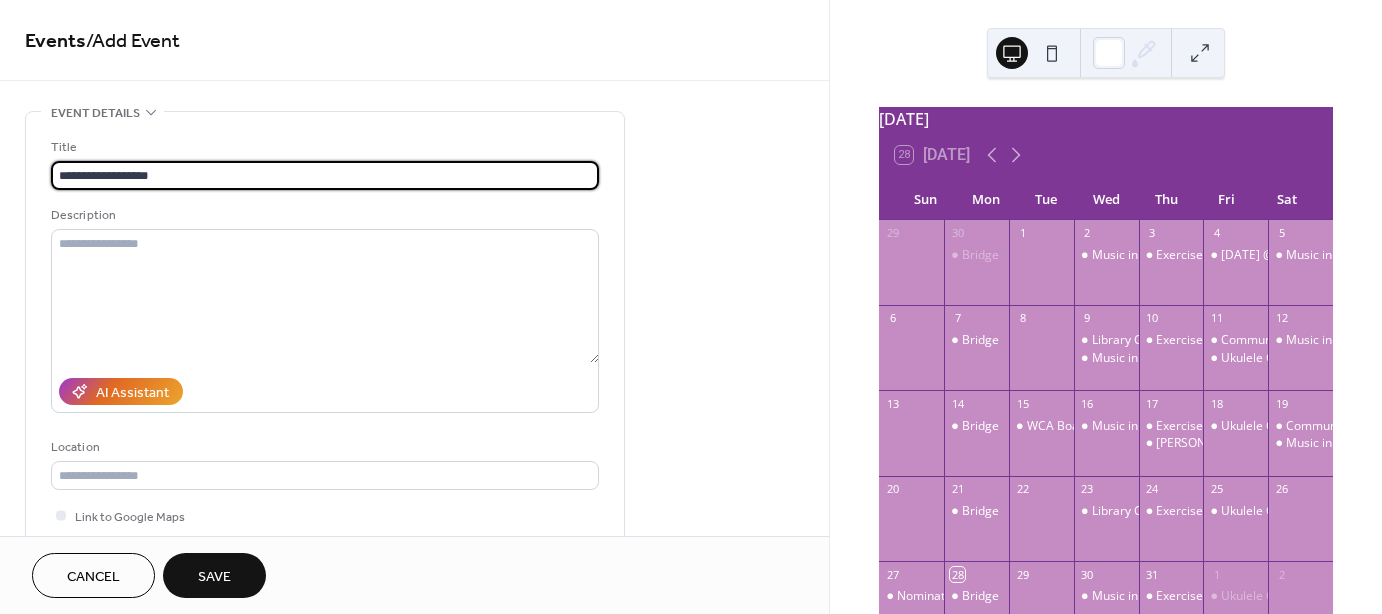 type on "**********" 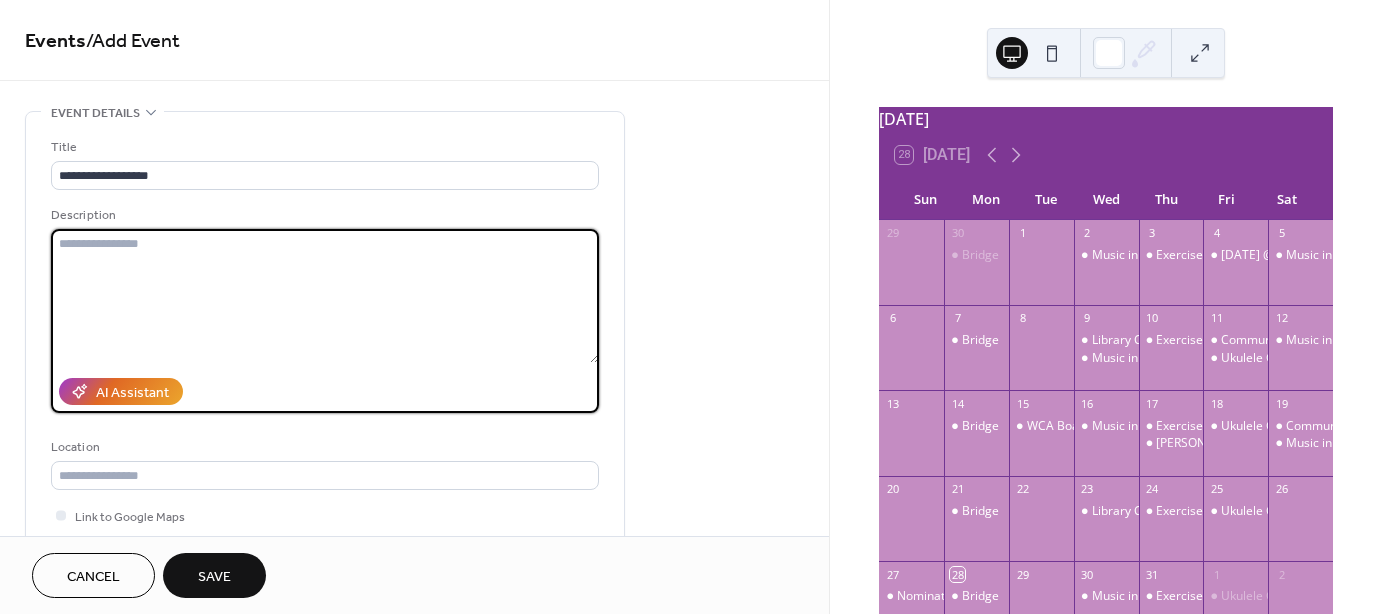 click at bounding box center [325, 296] 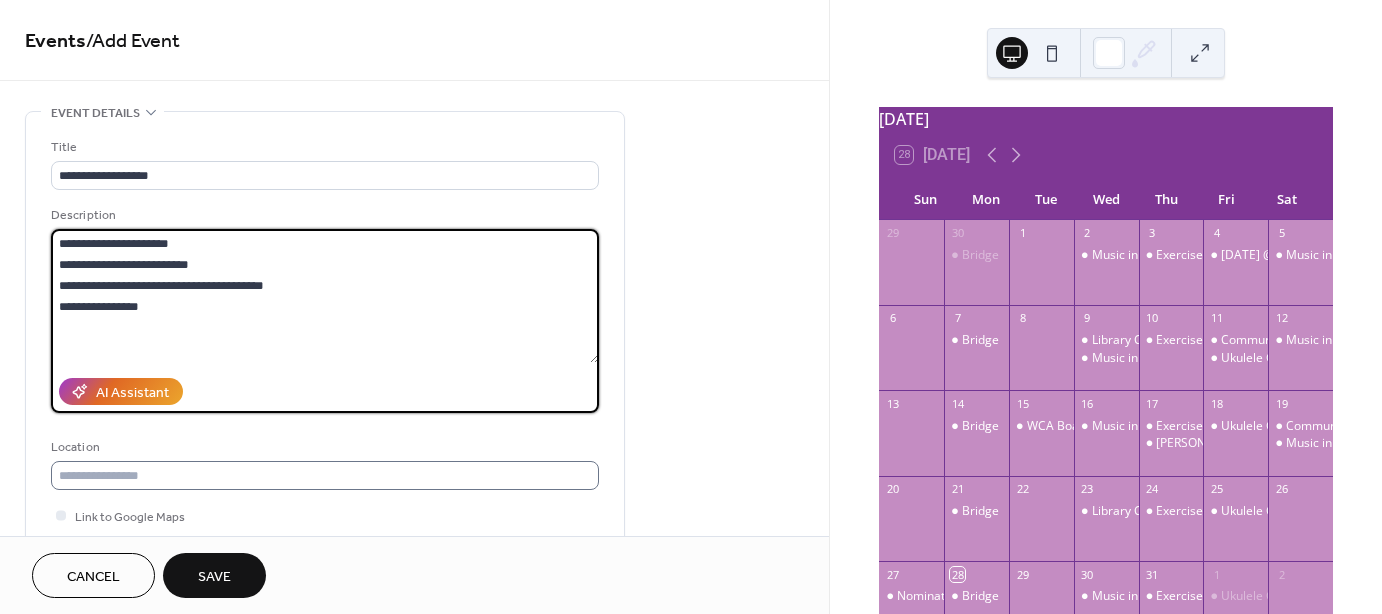 type on "**********" 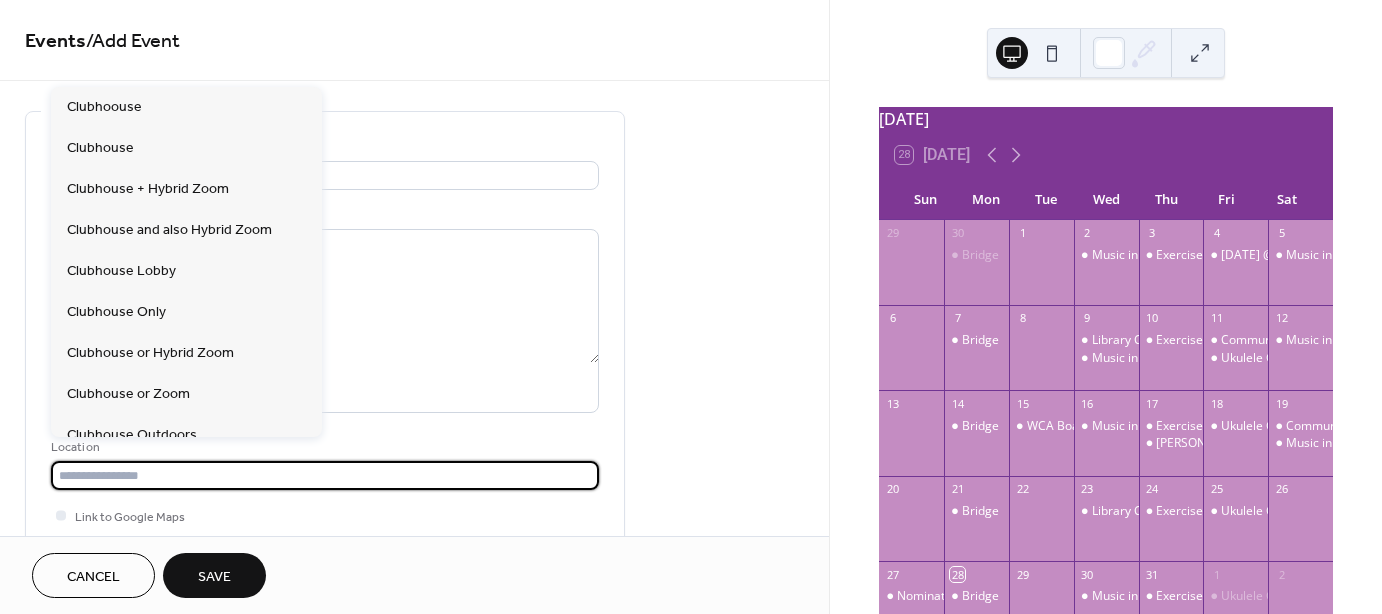 click at bounding box center (325, 475) 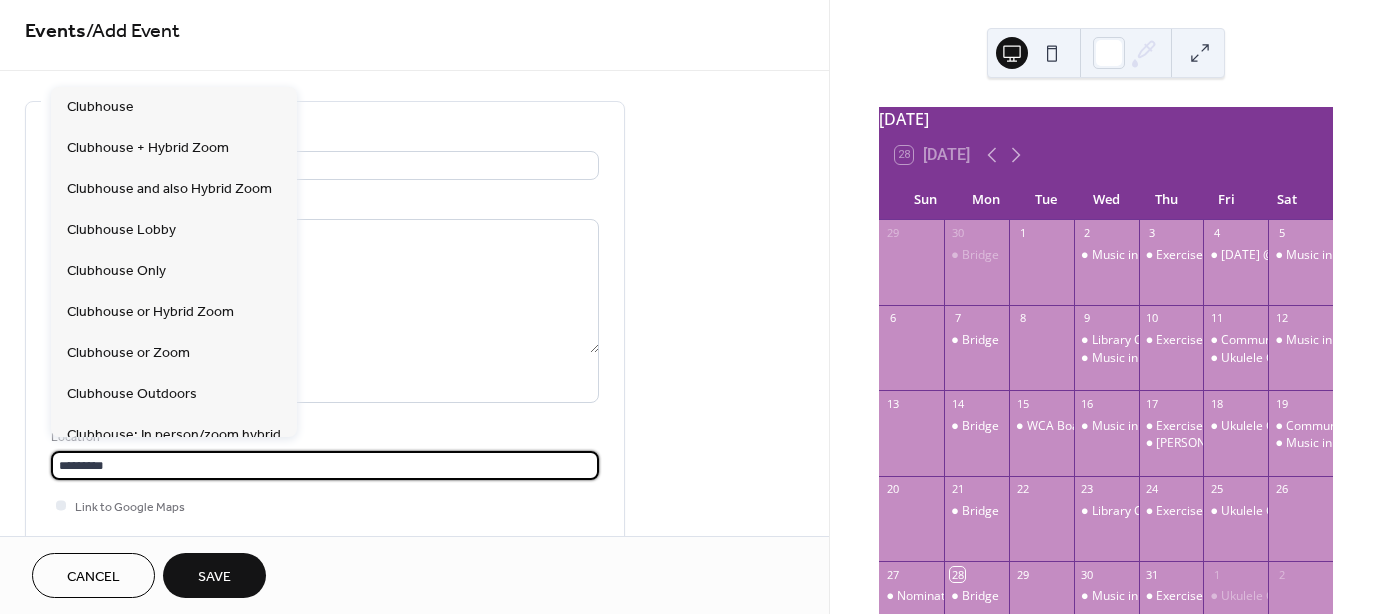 scroll, scrollTop: 0, scrollLeft: 0, axis: both 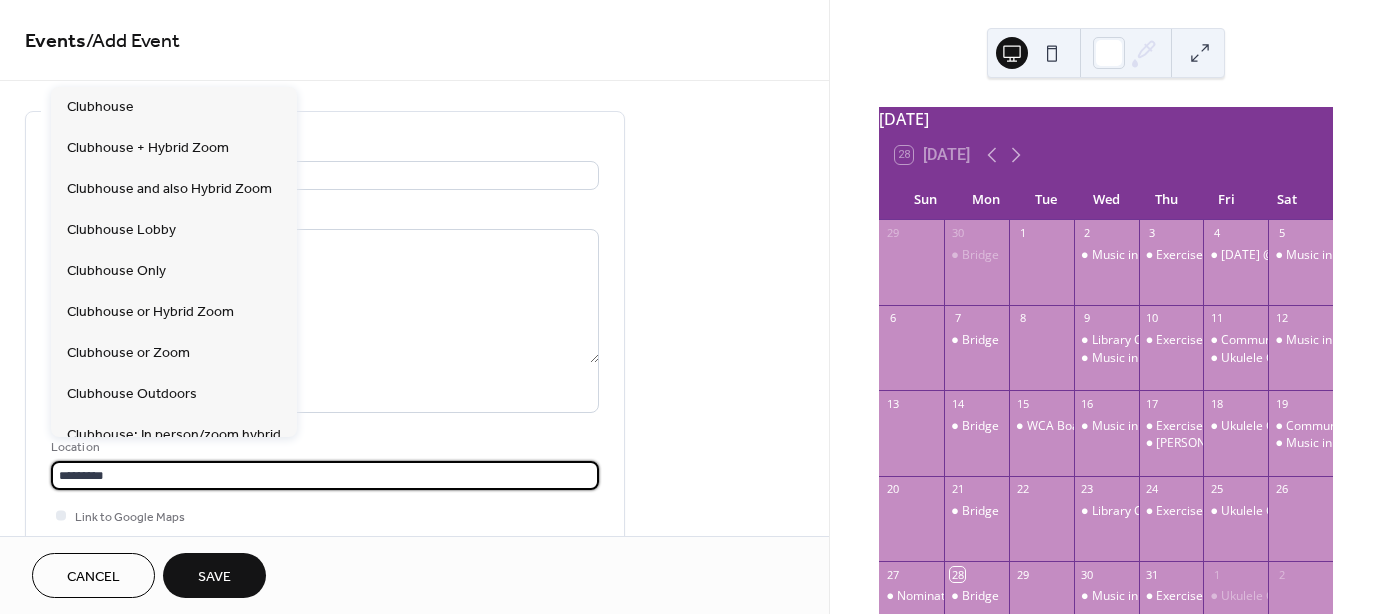 type on "*********" 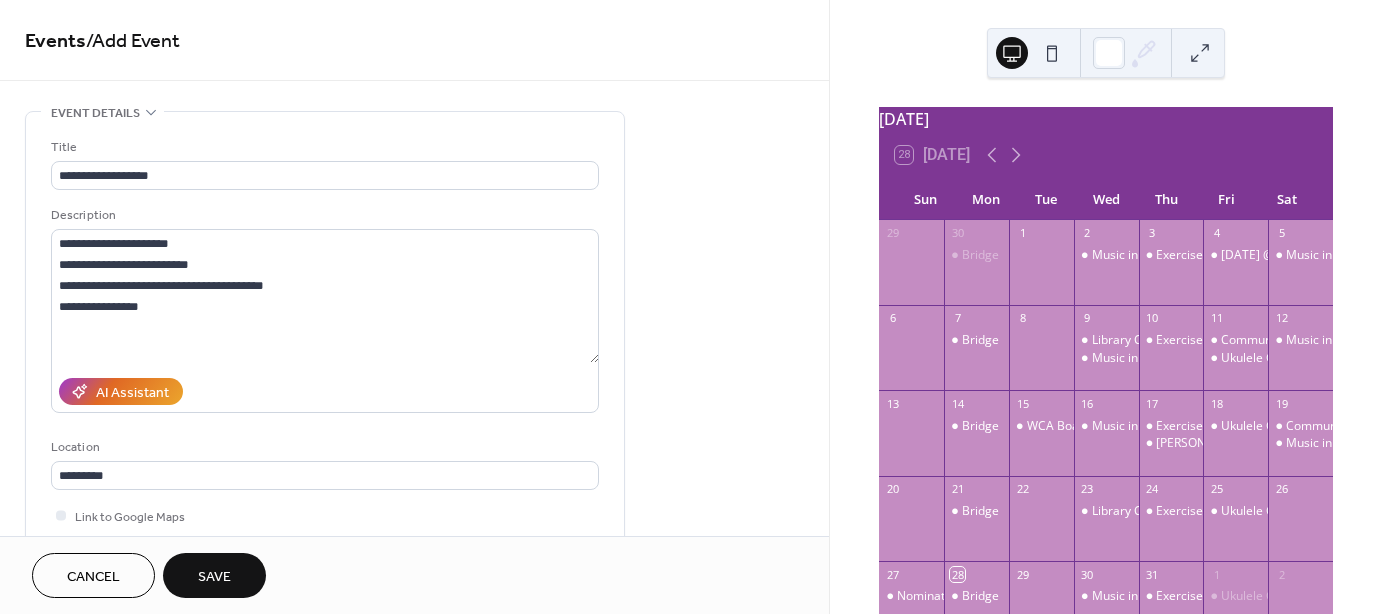 drag, startPoint x: 823, startPoint y: 35, endPoint x: 824, endPoint y: 68, distance: 33.01515 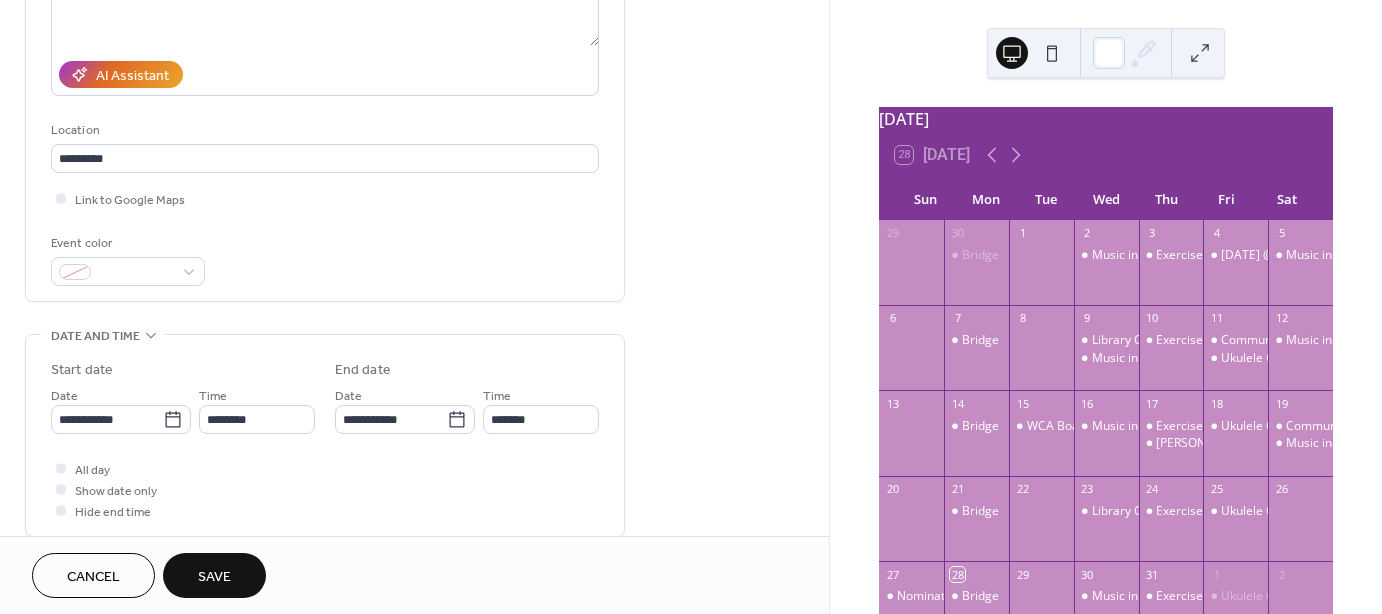 scroll, scrollTop: 318, scrollLeft: 0, axis: vertical 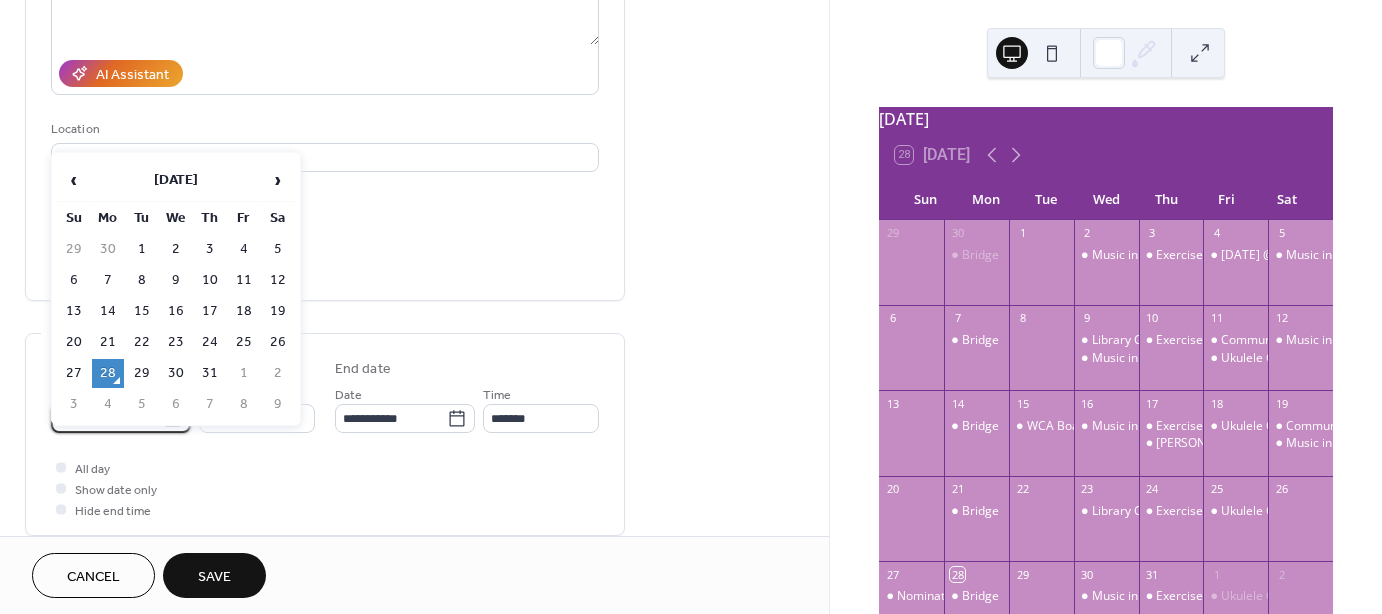 click on "**********" at bounding box center (107, 418) 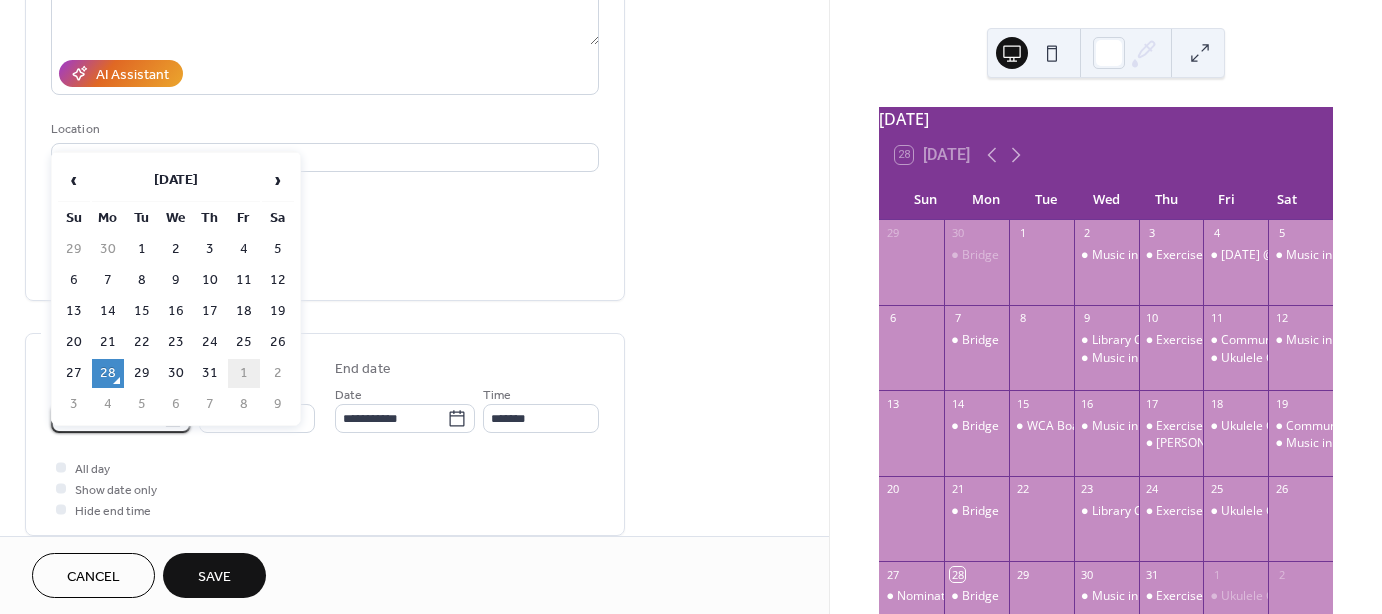 click on "1" at bounding box center (244, 373) 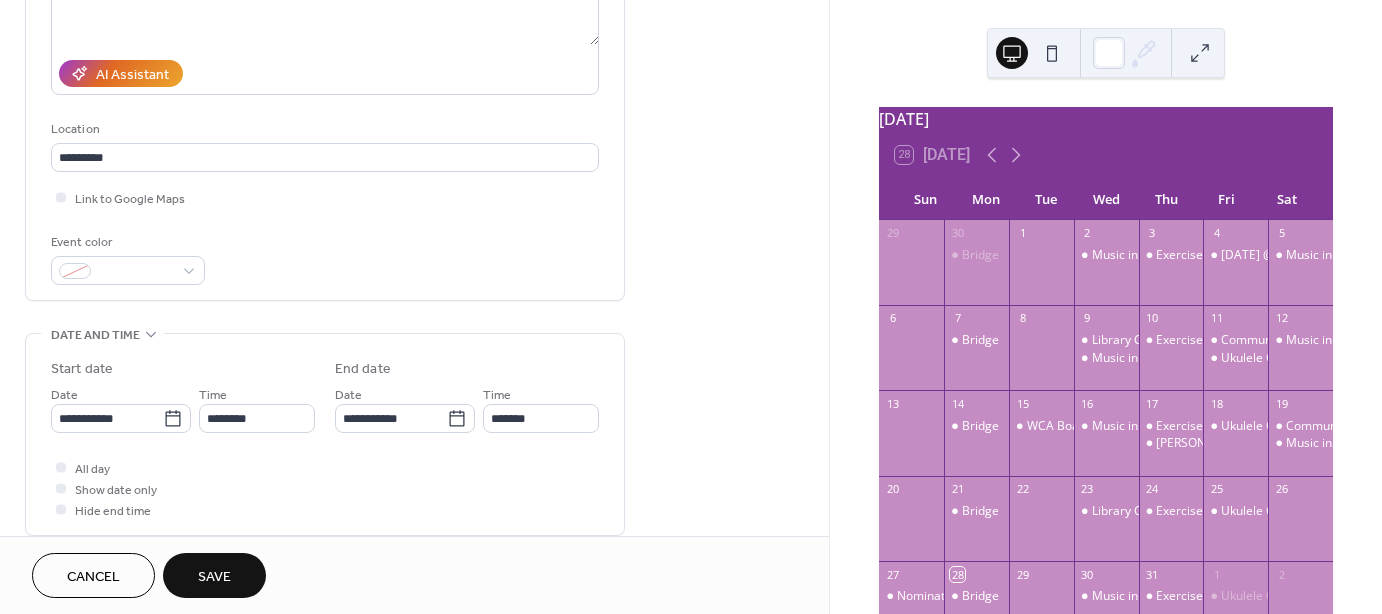click on "Start date" at bounding box center (183, 369) 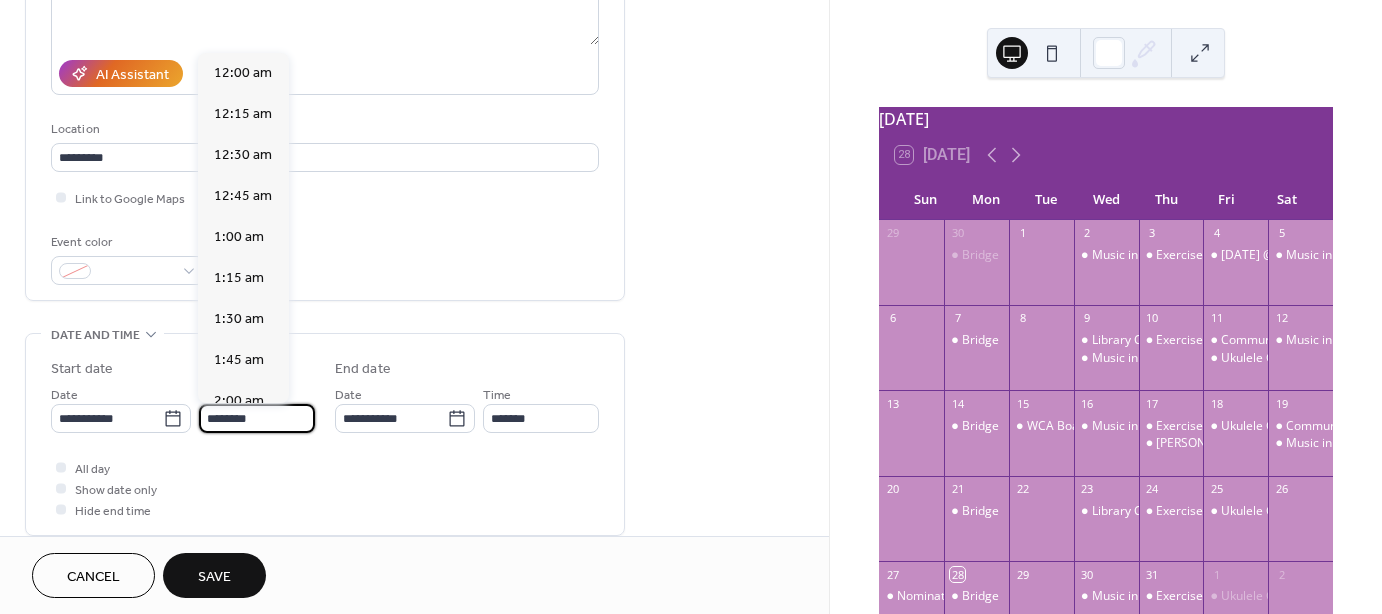 click on "********" at bounding box center [257, 418] 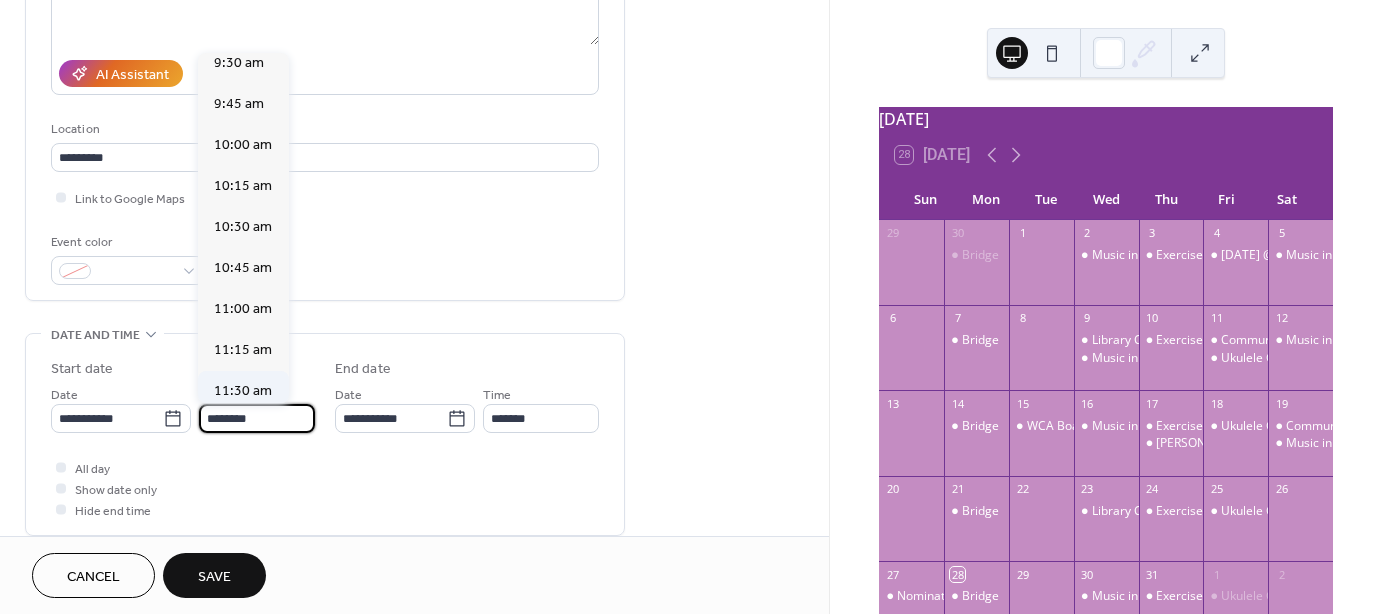 scroll, scrollTop: 1568, scrollLeft: 0, axis: vertical 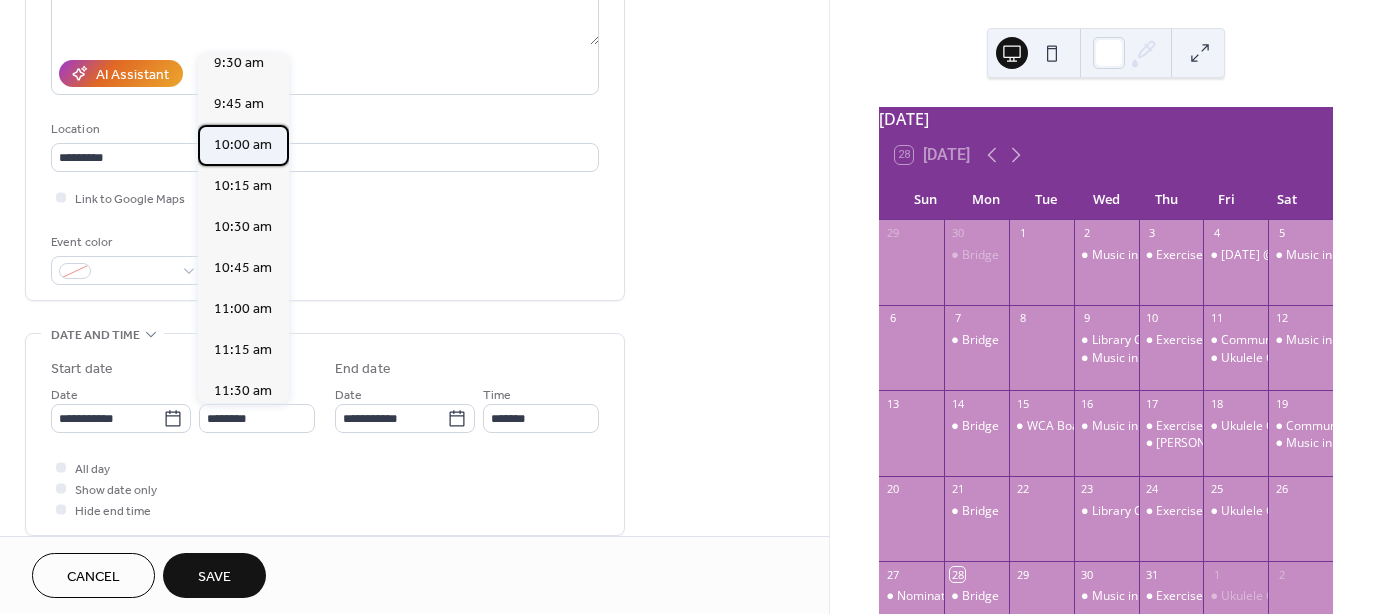 click on "10:00 am" at bounding box center [243, 144] 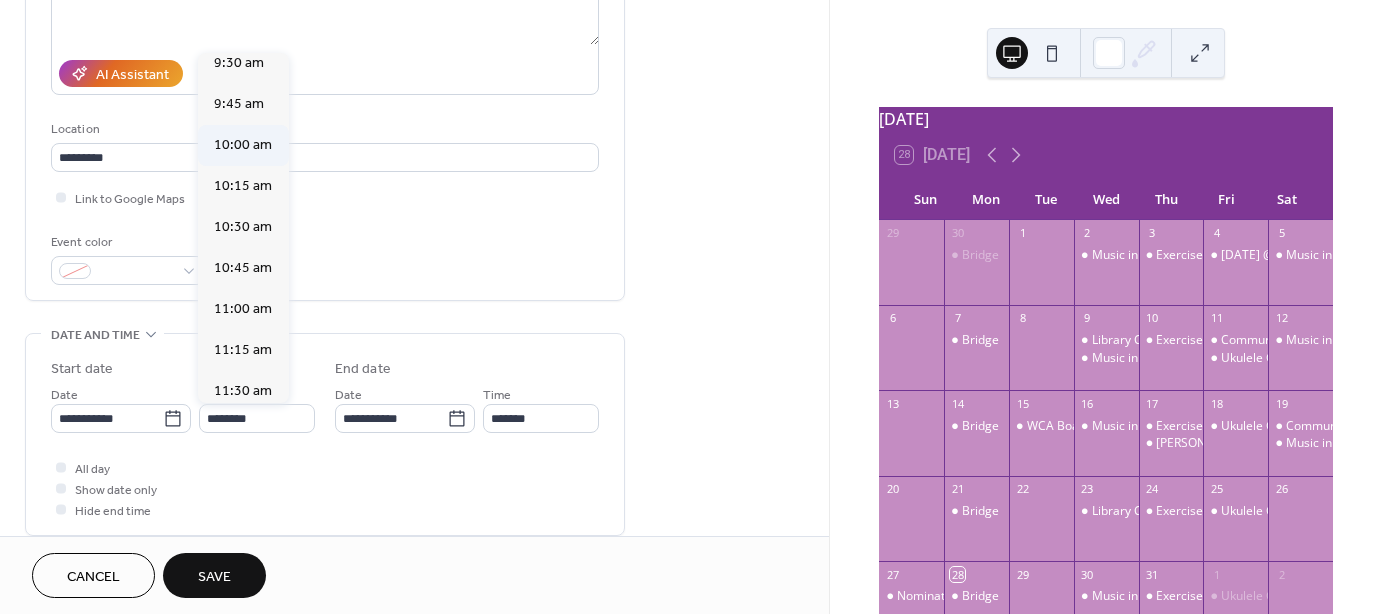 type on "********" 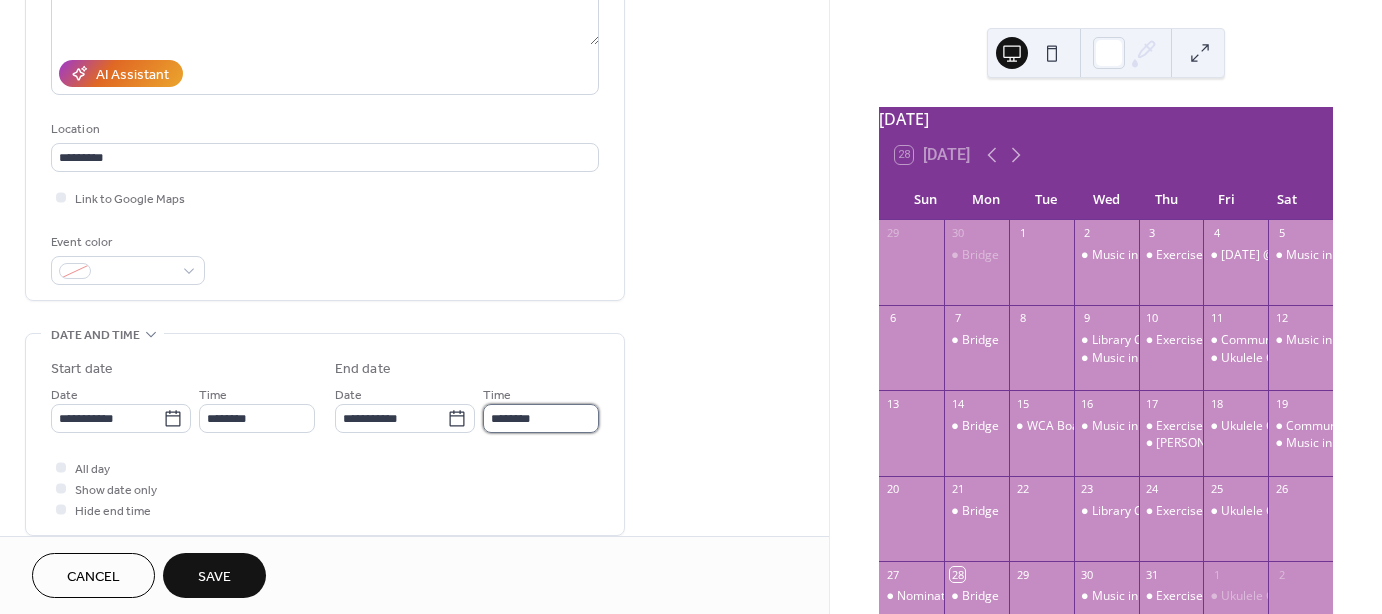click on "********" at bounding box center [541, 418] 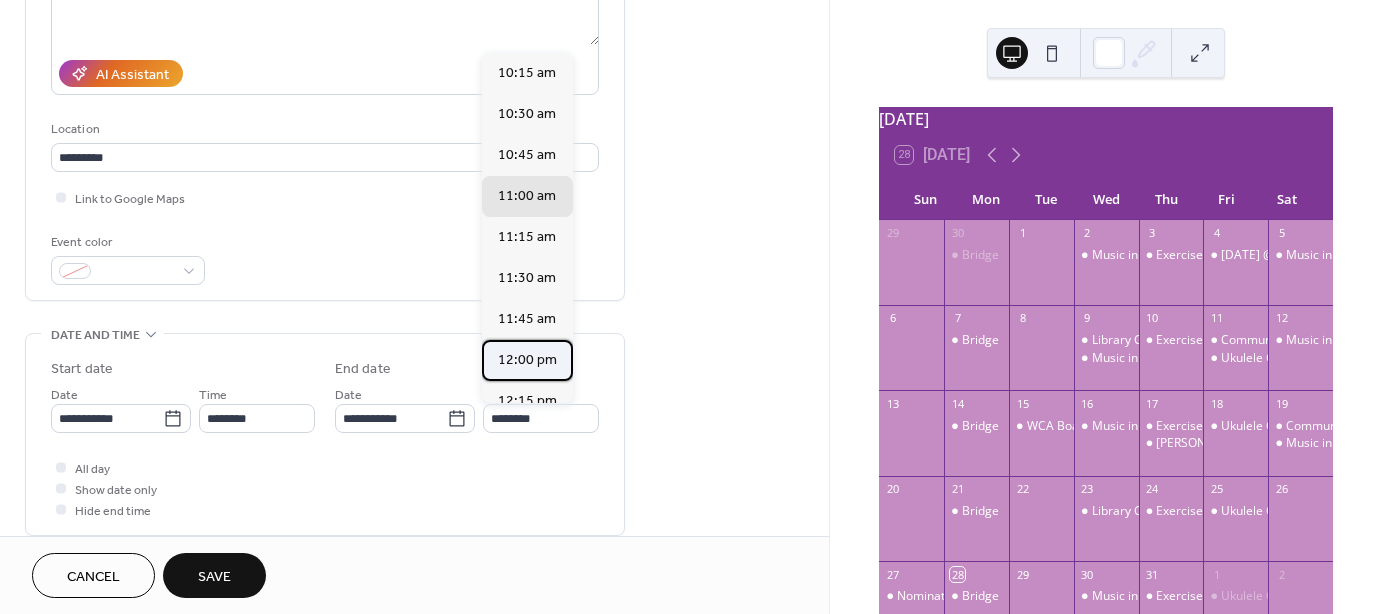 click on "12:00 pm" at bounding box center [527, 359] 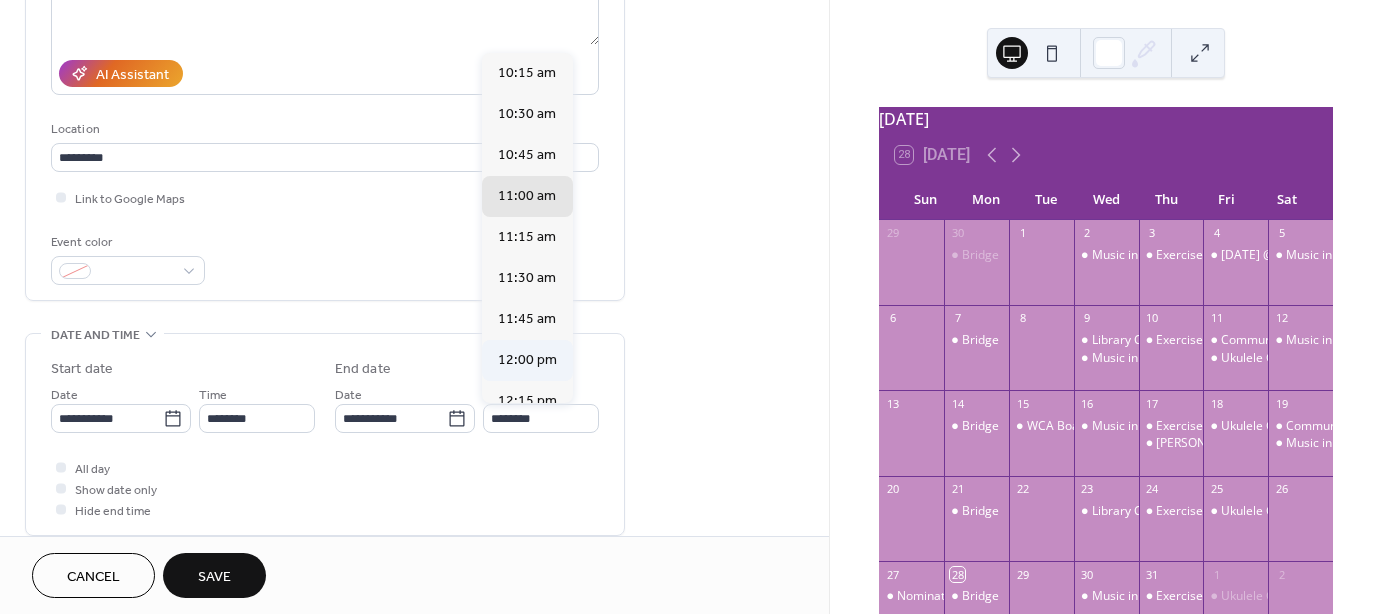 type on "********" 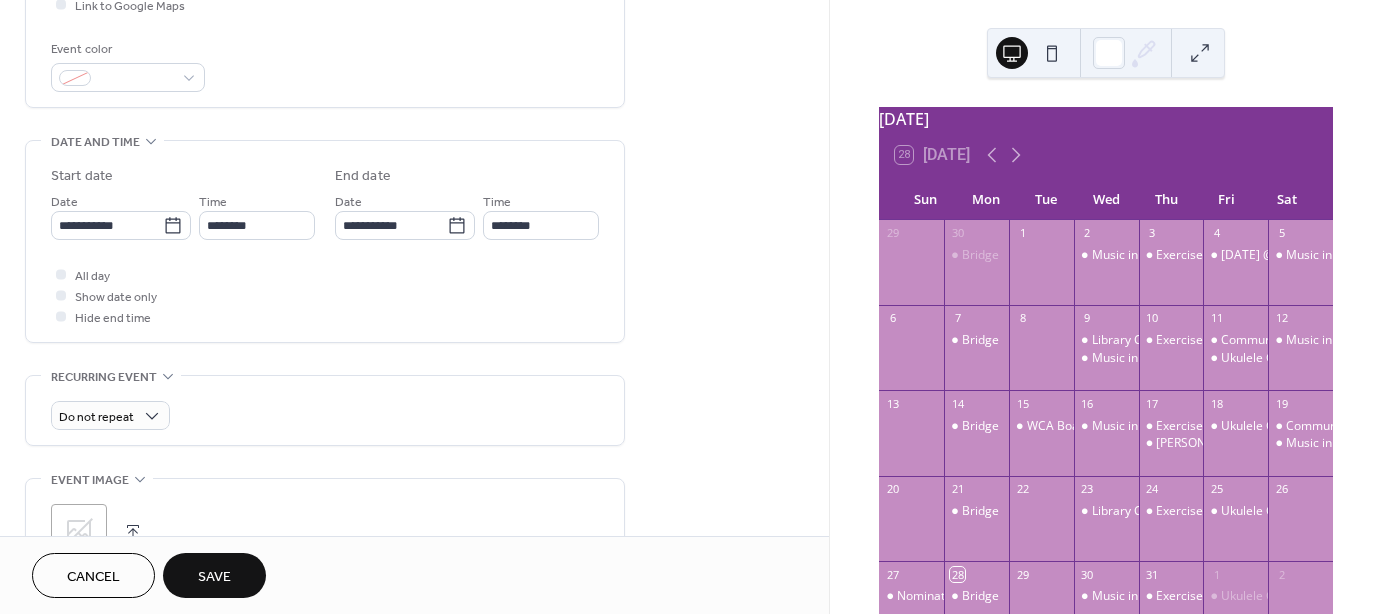 scroll, scrollTop: 518, scrollLeft: 0, axis: vertical 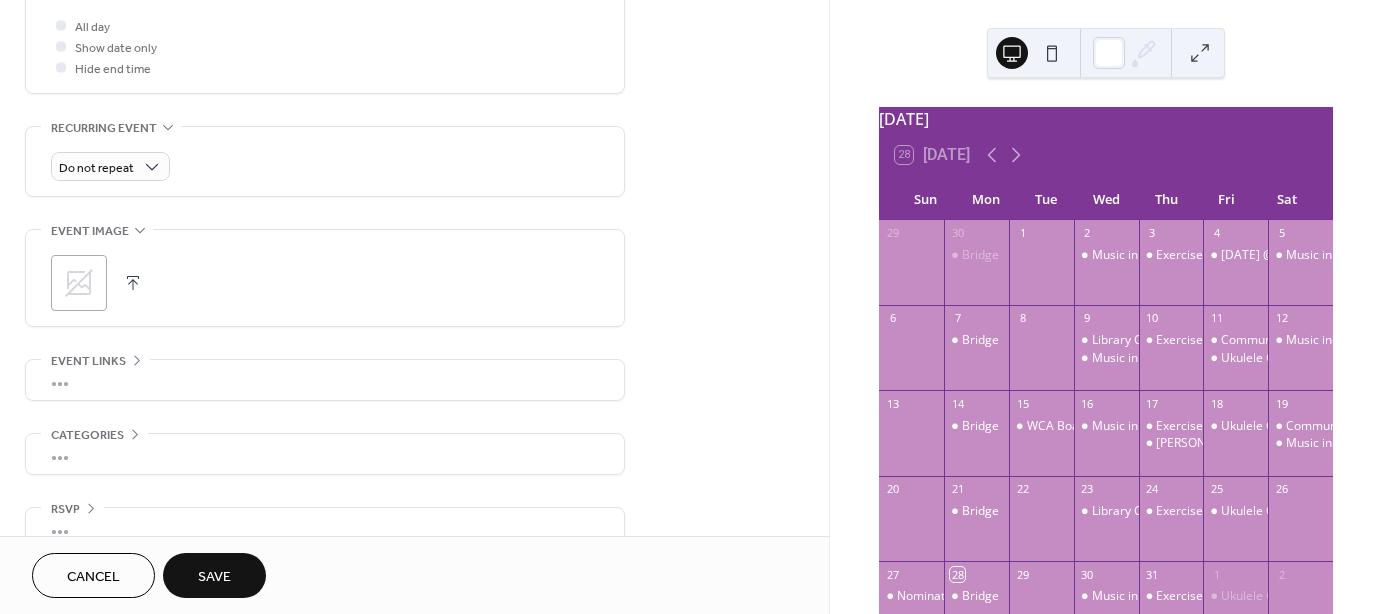 click on "Save" at bounding box center [214, 575] 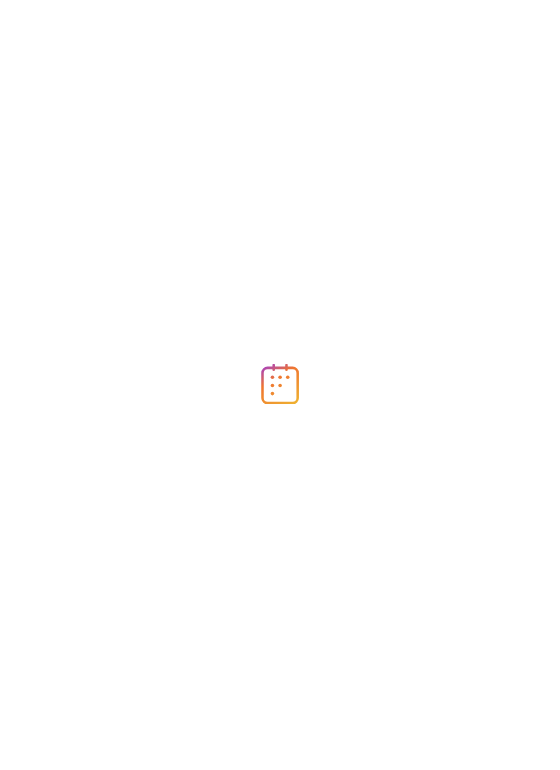 scroll, scrollTop: 0, scrollLeft: 0, axis: both 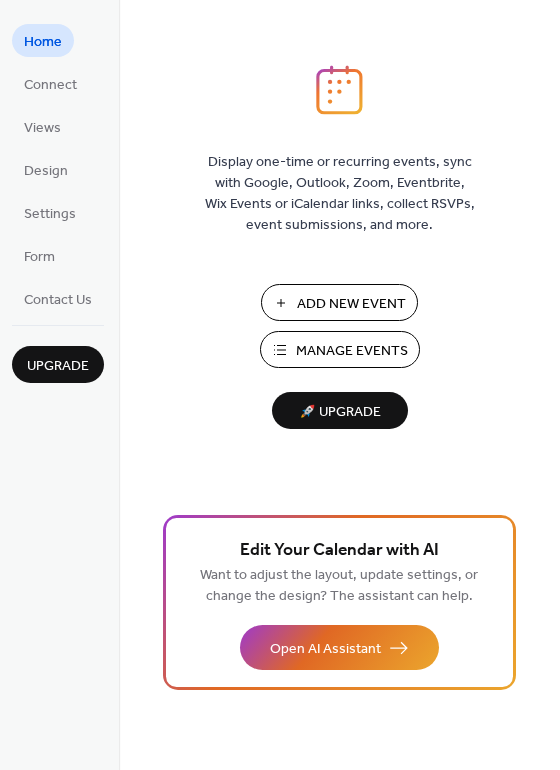 click on "Manage Events" at bounding box center [352, 351] 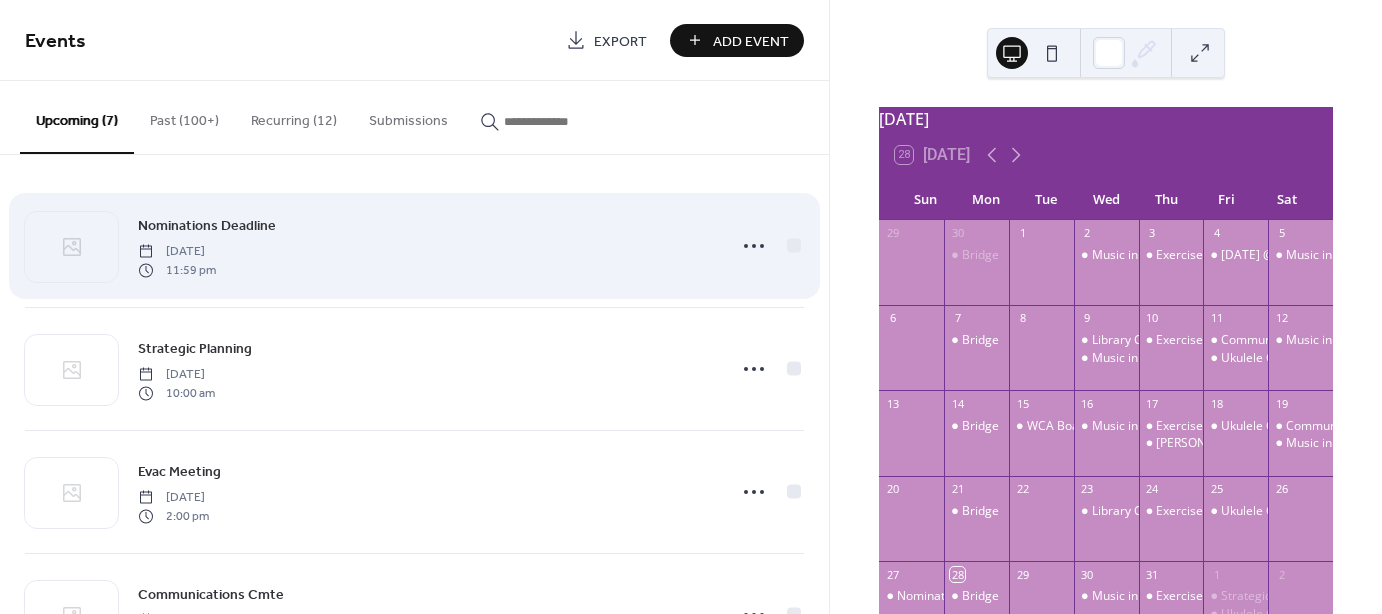 scroll, scrollTop: 0, scrollLeft: 0, axis: both 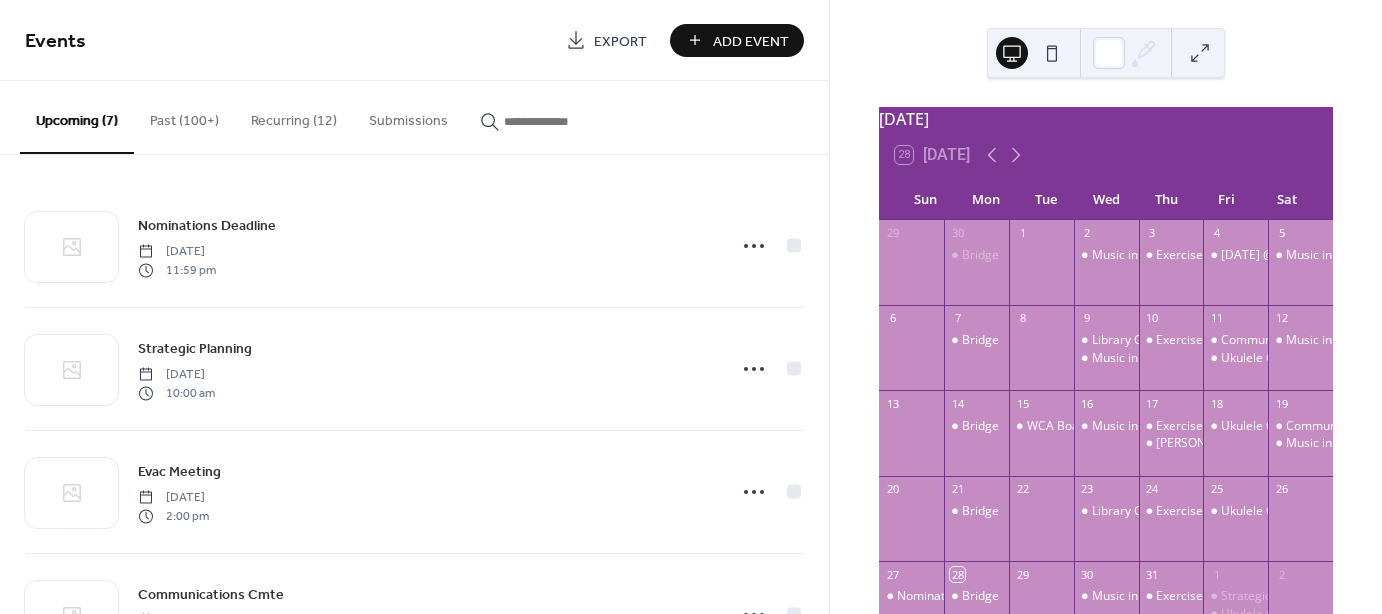 click on "Recurring (12)" at bounding box center [294, 116] 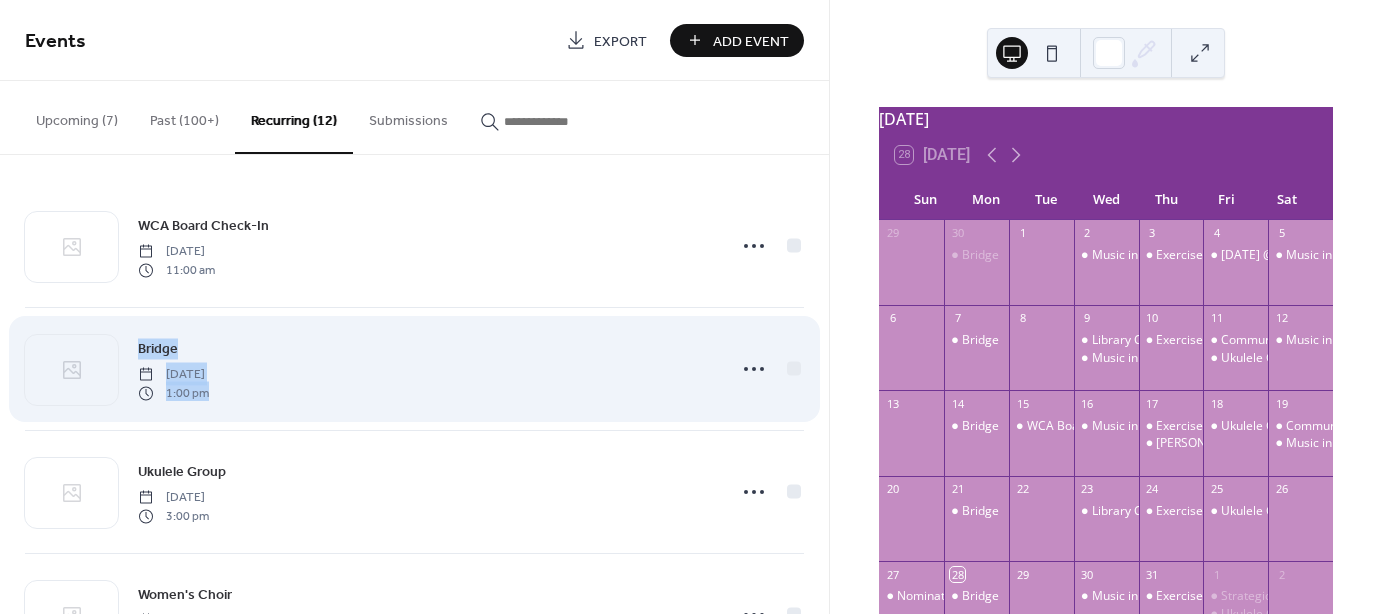 drag, startPoint x: 822, startPoint y: 227, endPoint x: 792, endPoint y: 326, distance: 103.44564 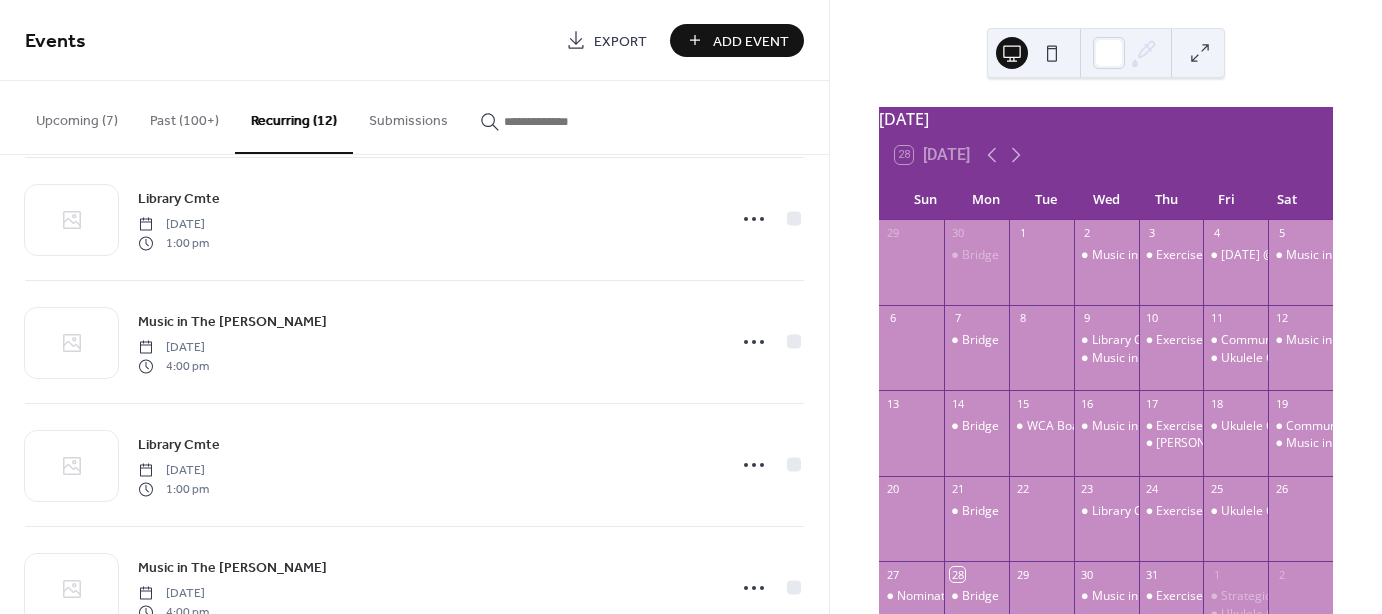 scroll, scrollTop: 776, scrollLeft: 0, axis: vertical 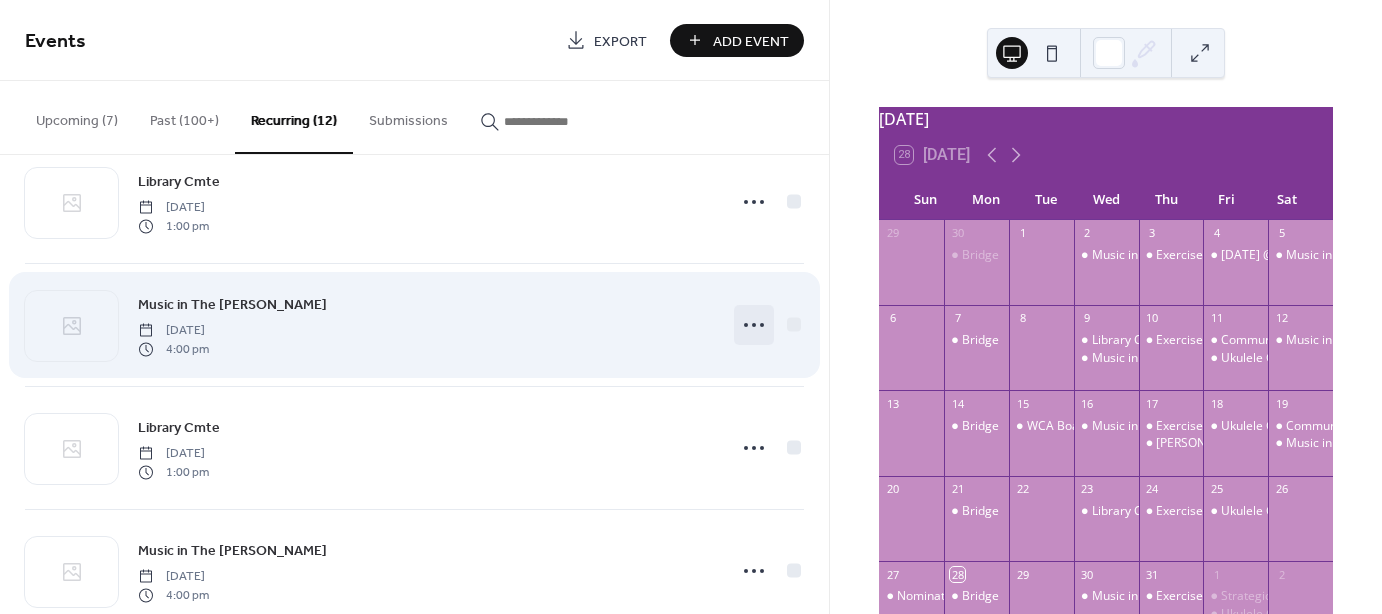 click 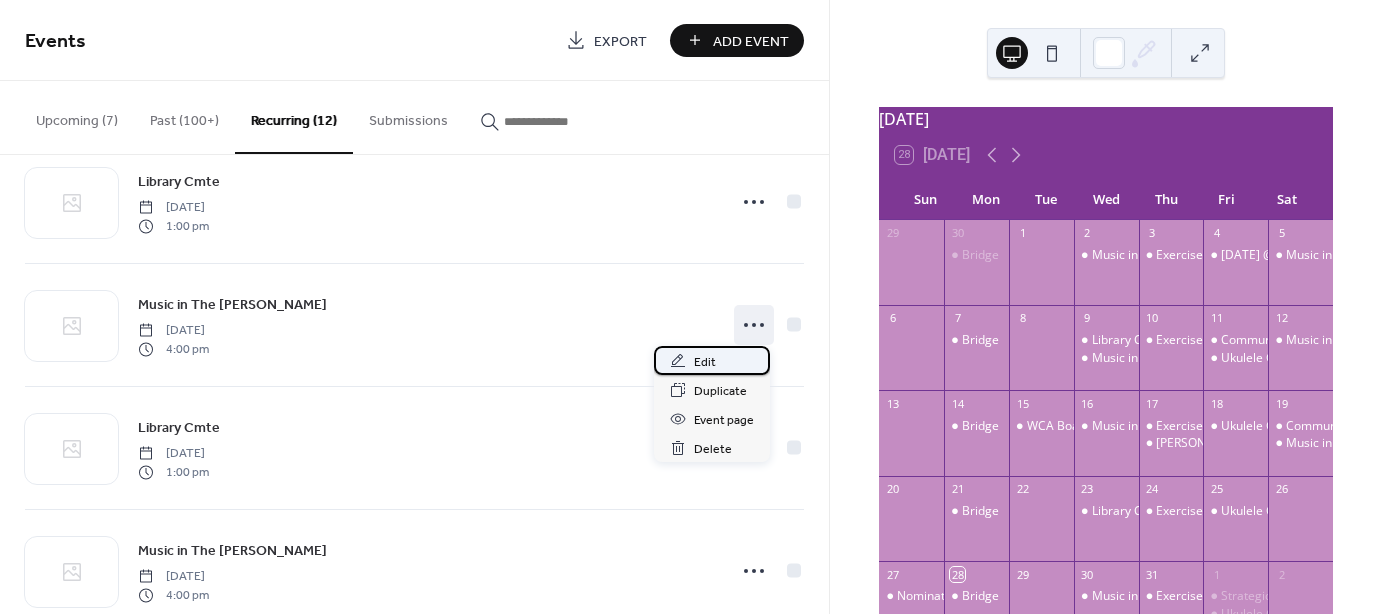 click on "Edit" at bounding box center [705, 362] 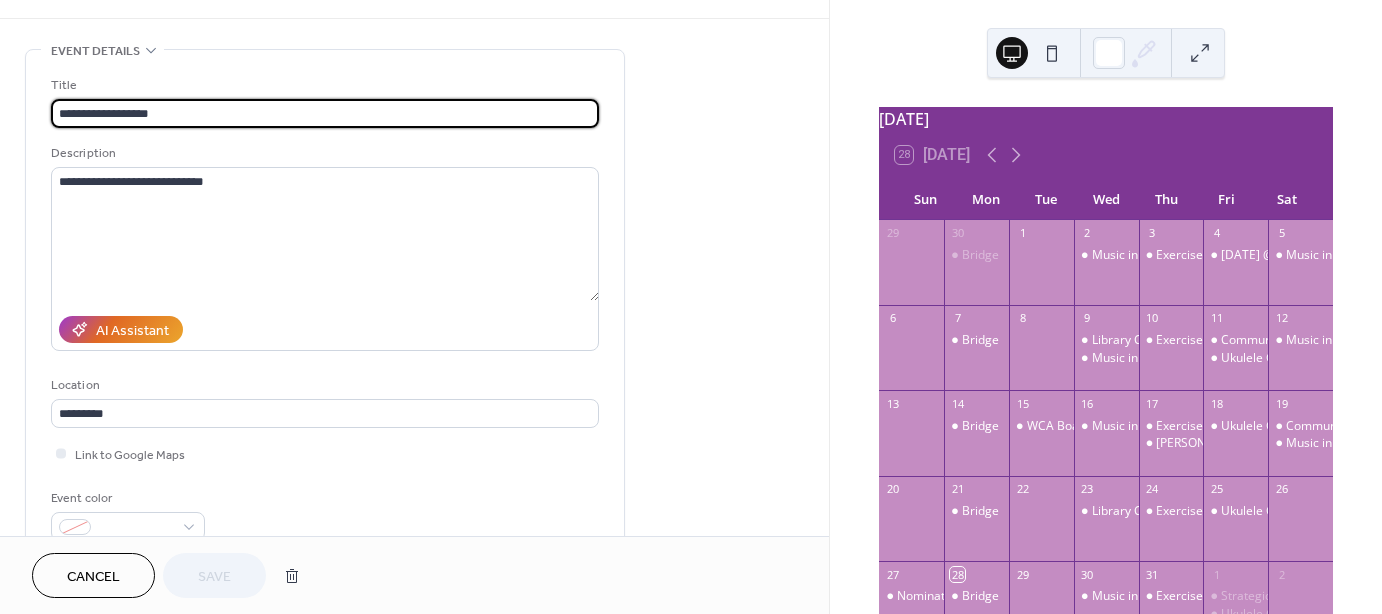 scroll, scrollTop: 0, scrollLeft: 0, axis: both 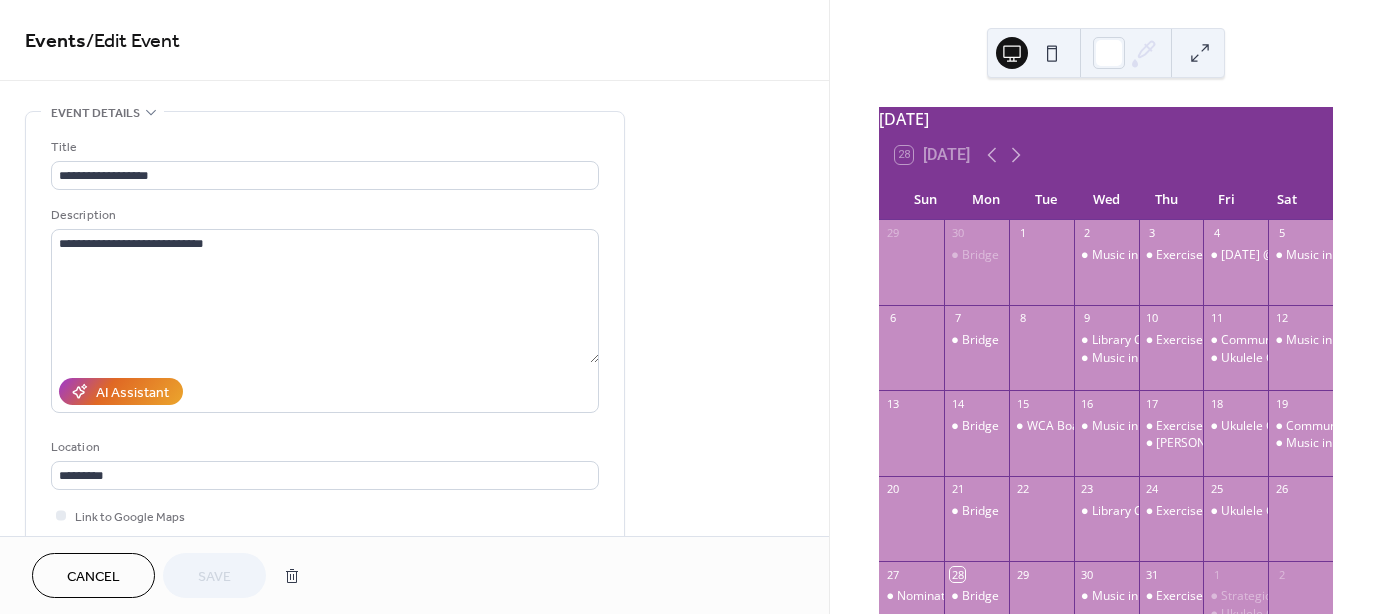 click on "Cancel" at bounding box center (93, 575) 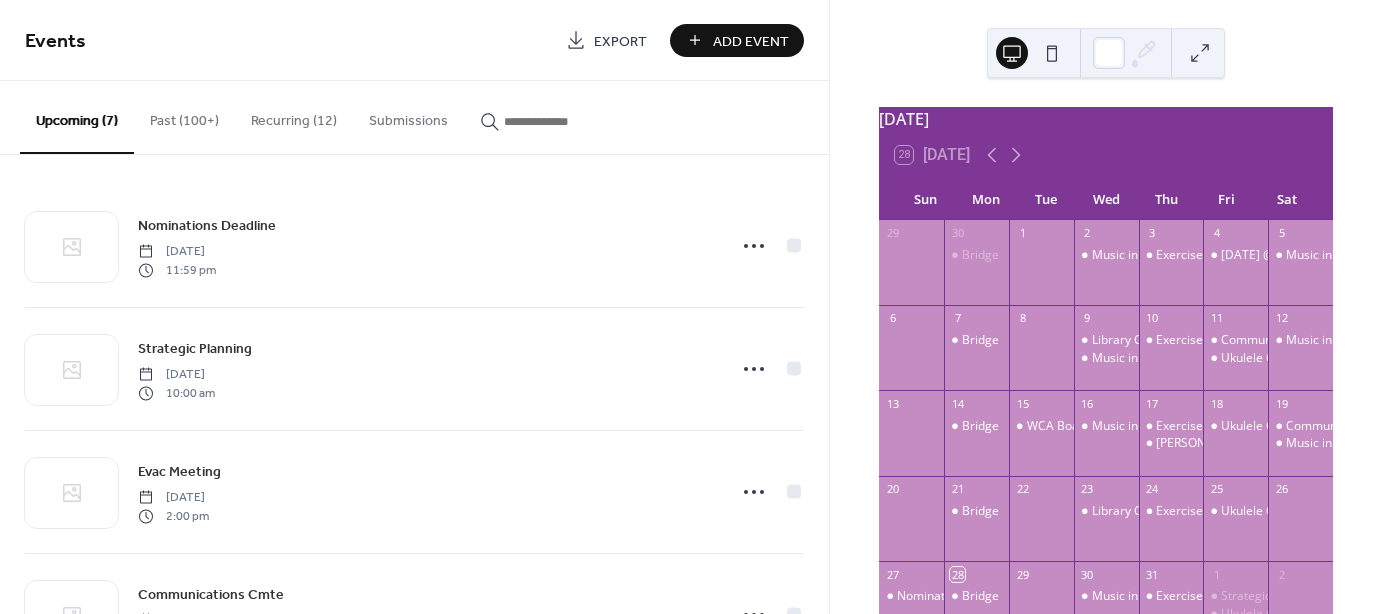 drag, startPoint x: 822, startPoint y: 219, endPoint x: 818, endPoint y: 280, distance: 61.13101 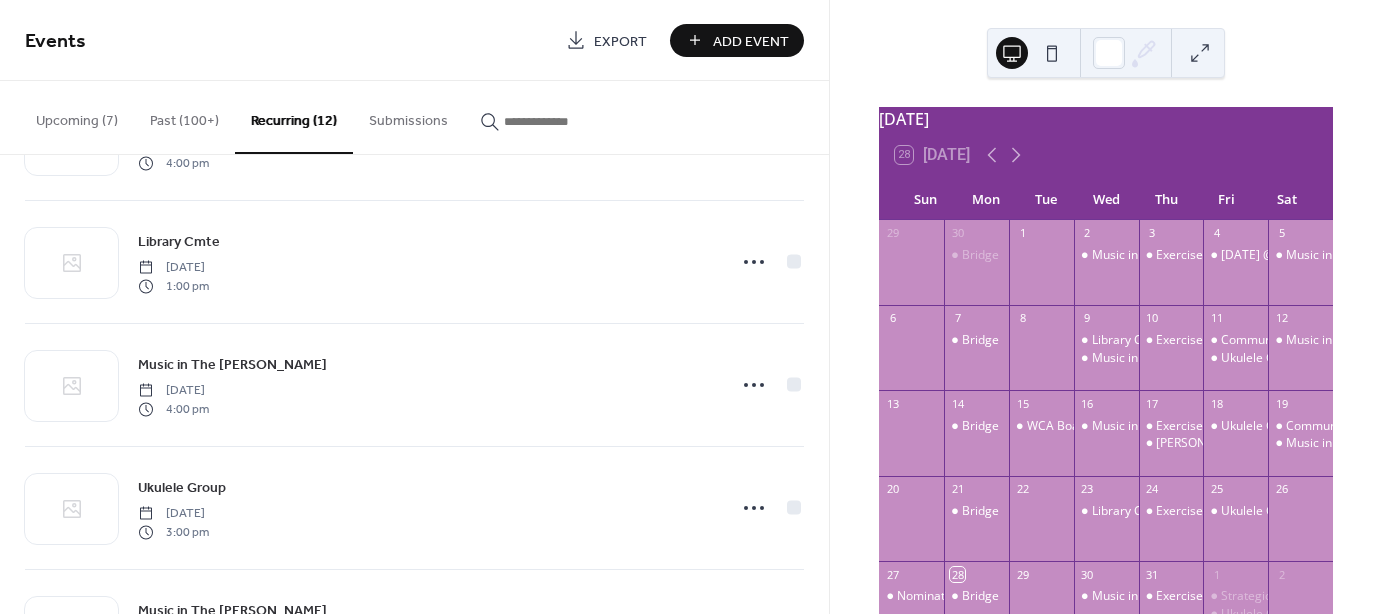 scroll, scrollTop: 1000, scrollLeft: 0, axis: vertical 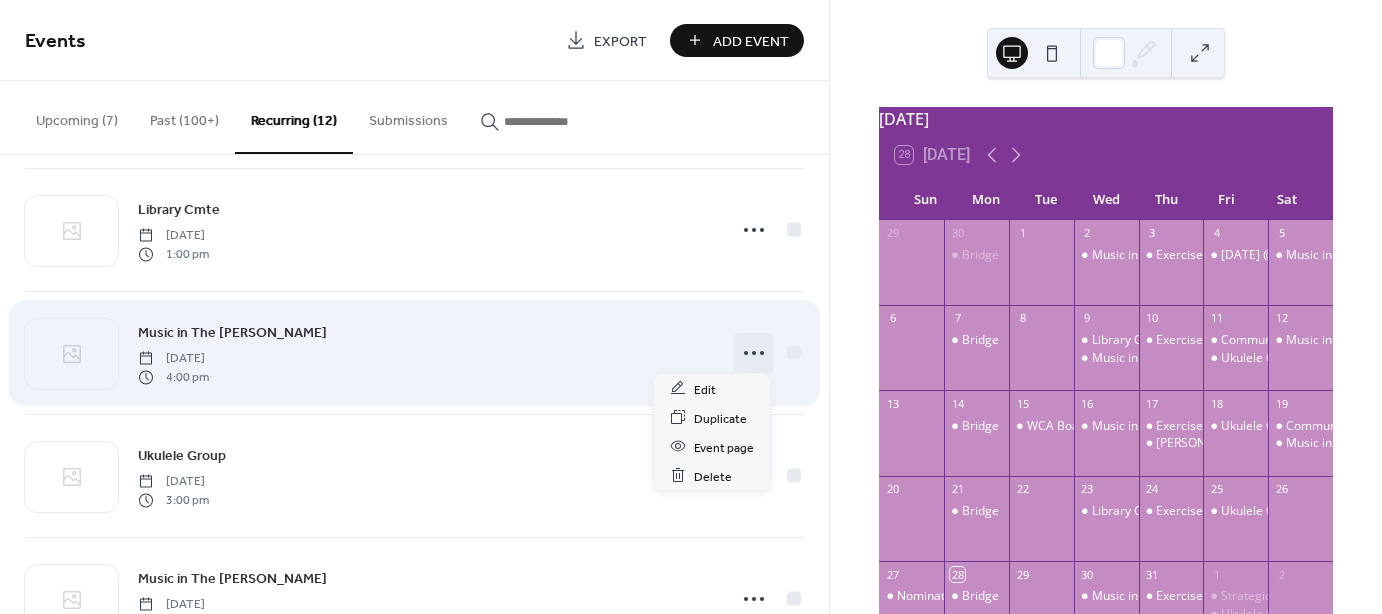 click 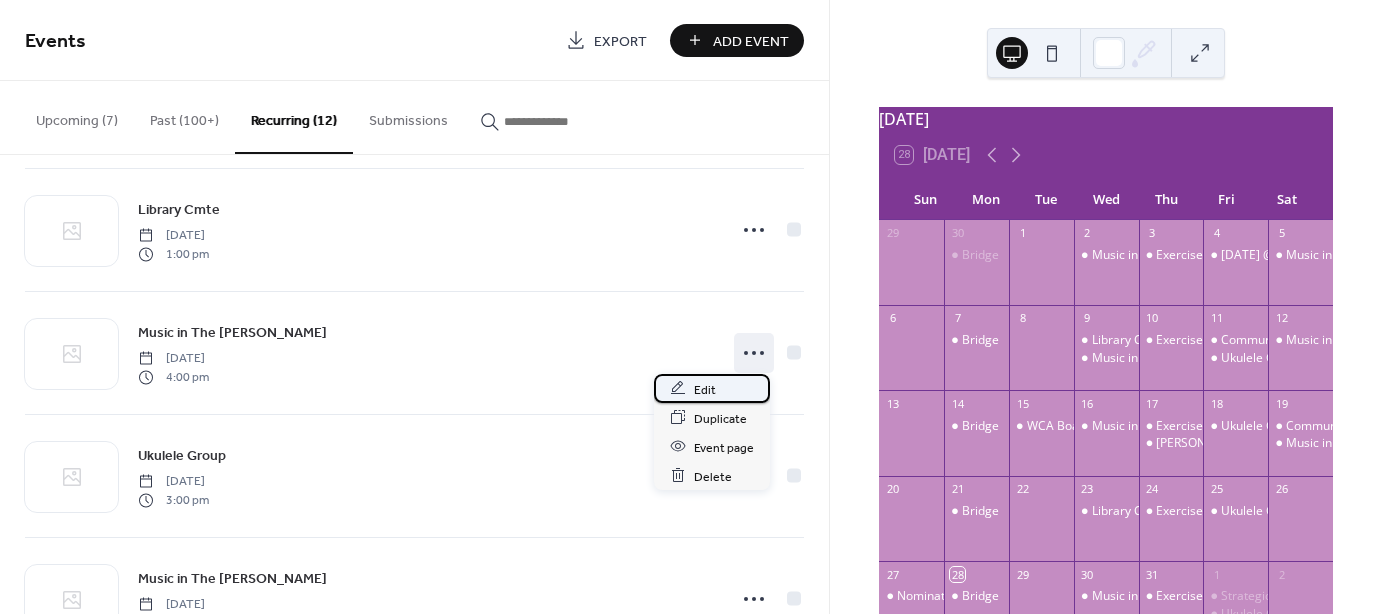 click on "Edit" at bounding box center (712, 388) 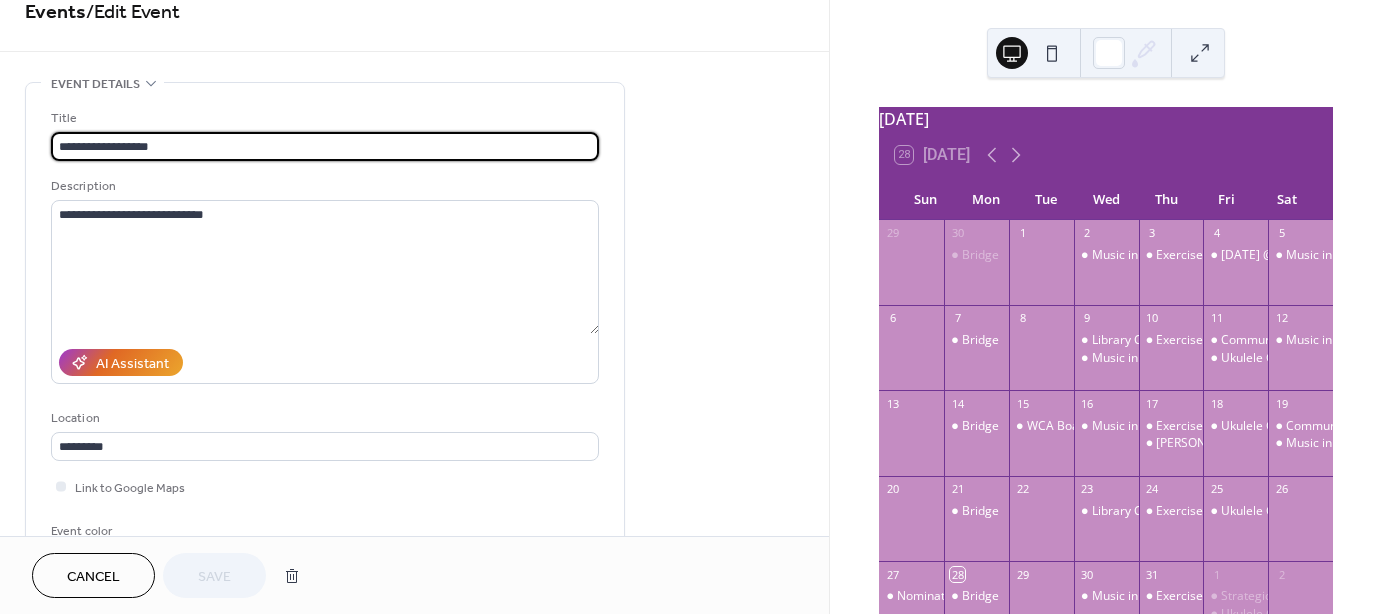 scroll, scrollTop: 0, scrollLeft: 0, axis: both 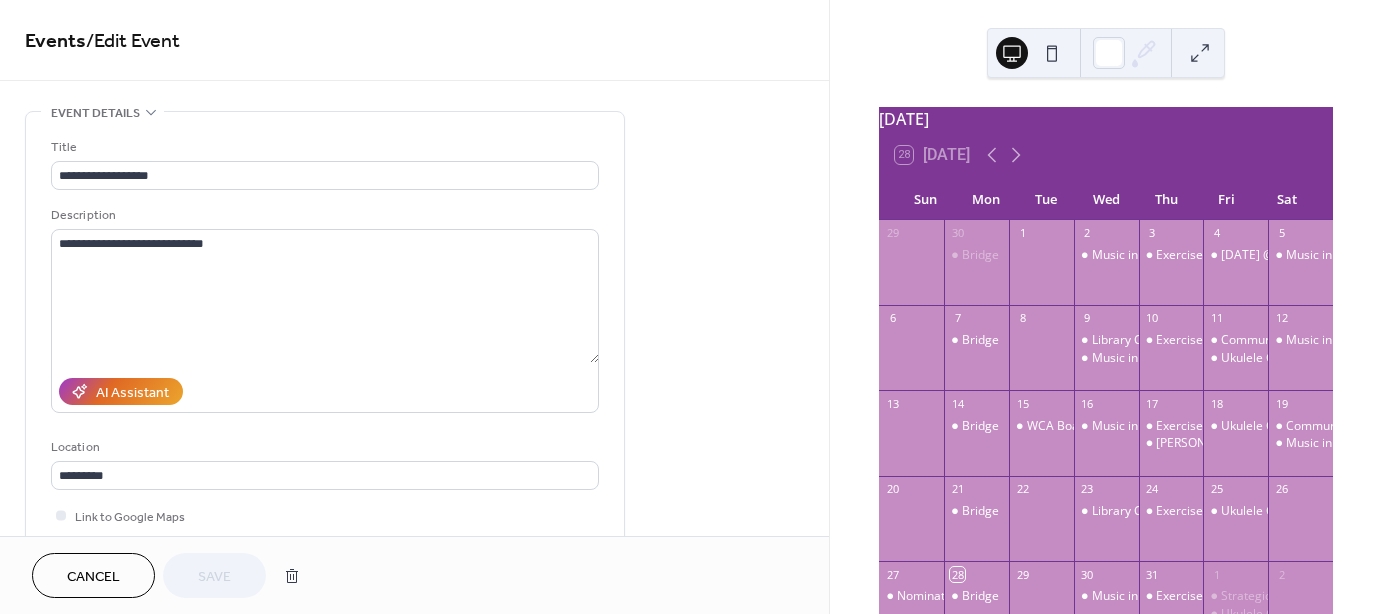 drag, startPoint x: 106, startPoint y: 570, endPoint x: 123, endPoint y: 565, distance: 17.720045 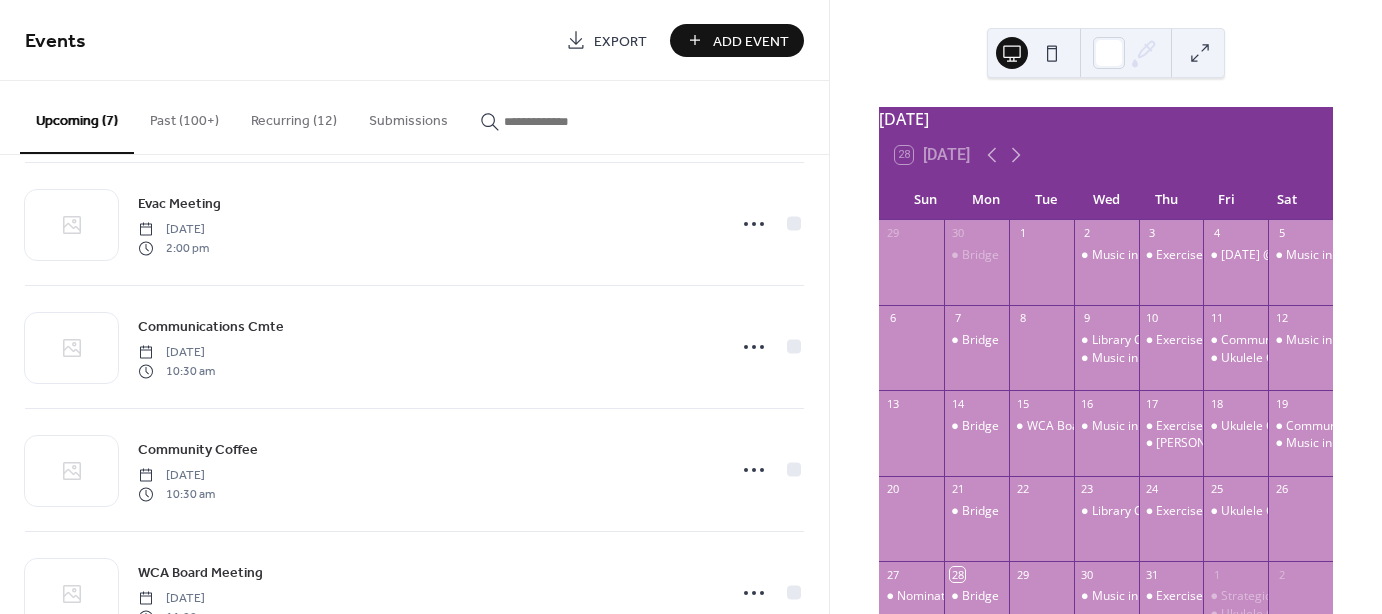 scroll, scrollTop: 458, scrollLeft: 0, axis: vertical 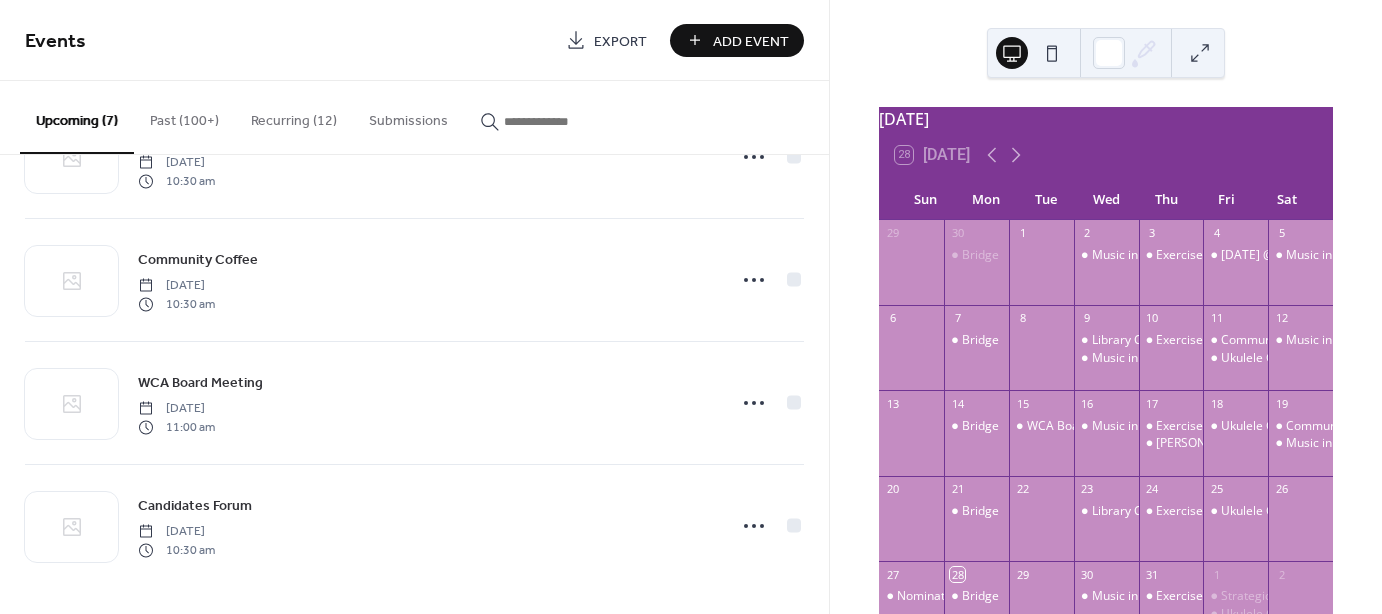click on "Recurring (12)" at bounding box center (294, 116) 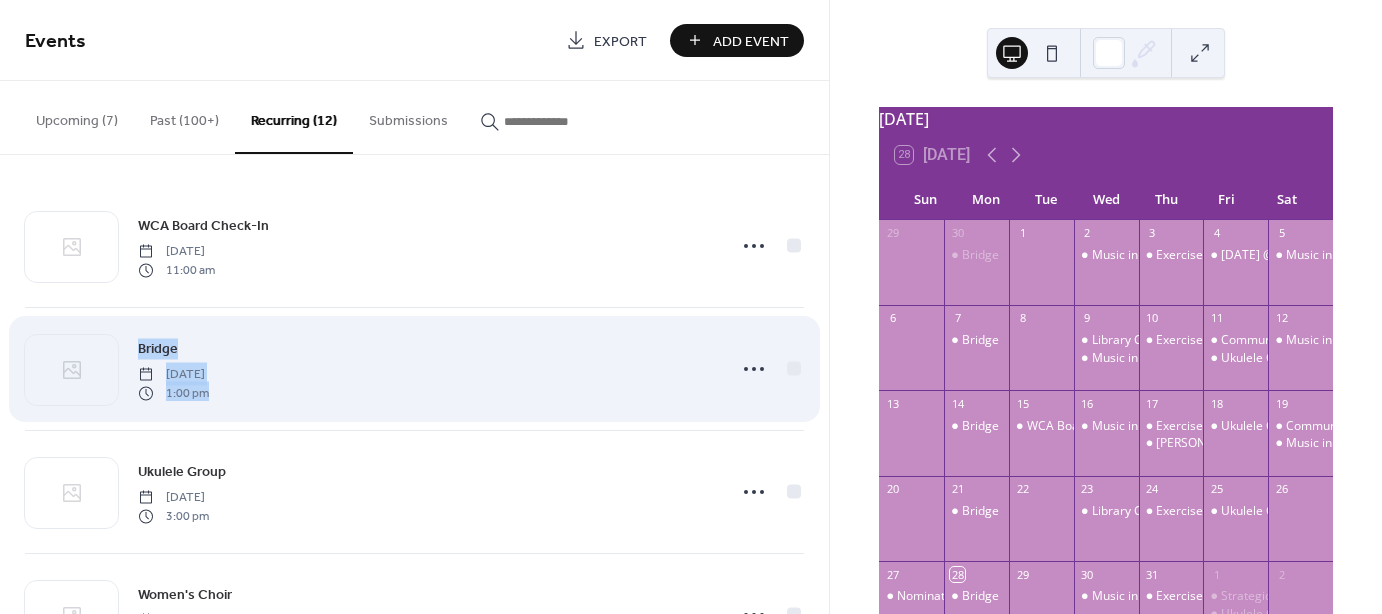 drag, startPoint x: 823, startPoint y: 241, endPoint x: 796, endPoint y: 331, distance: 93.96276 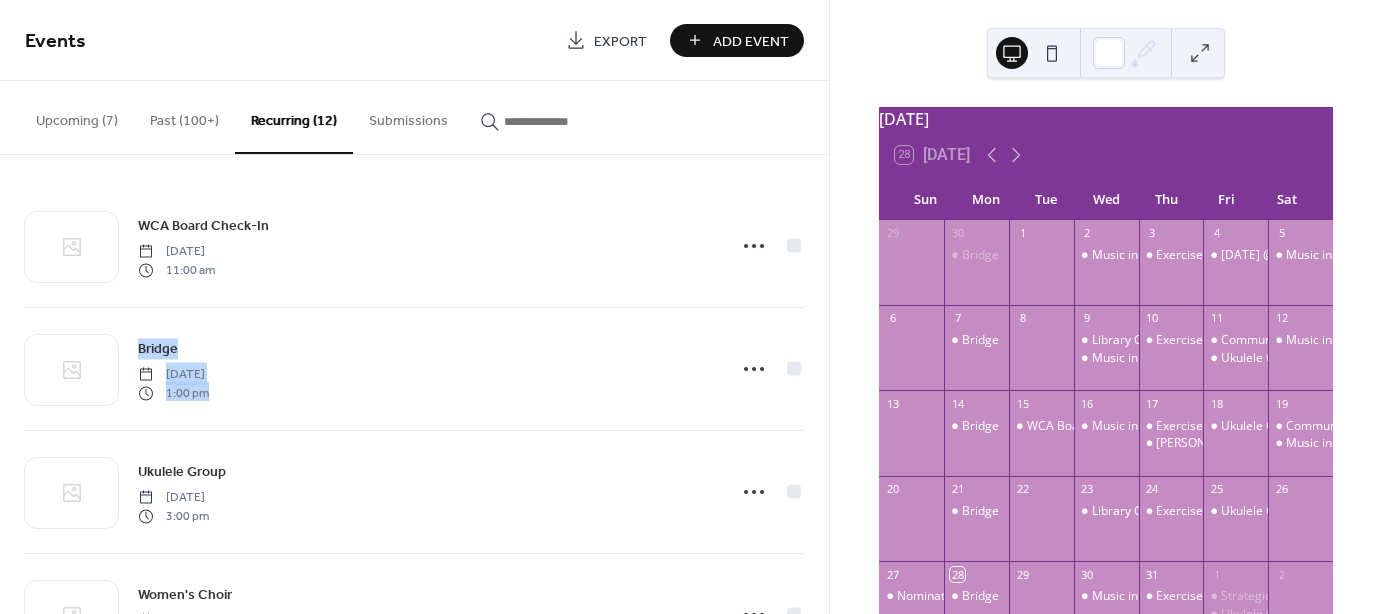 drag, startPoint x: 823, startPoint y: 239, endPoint x: 808, endPoint y: 320, distance: 82.37718 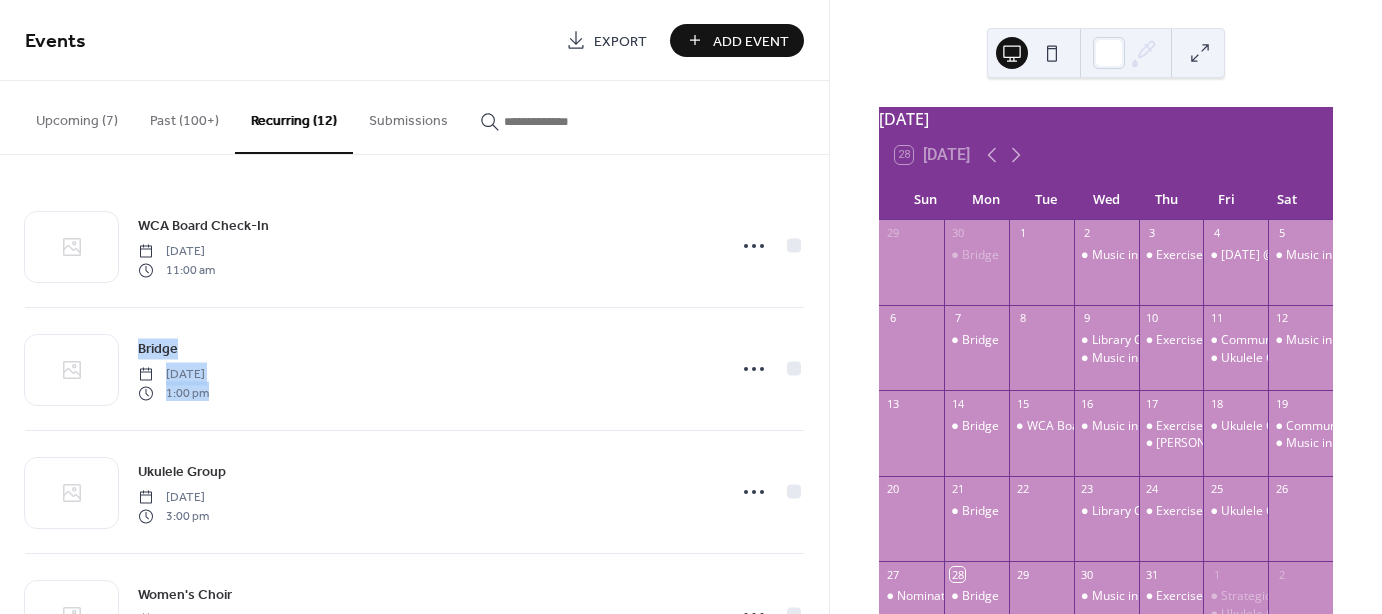 drag, startPoint x: 822, startPoint y: 276, endPoint x: 816, endPoint y: 293, distance: 18.027756 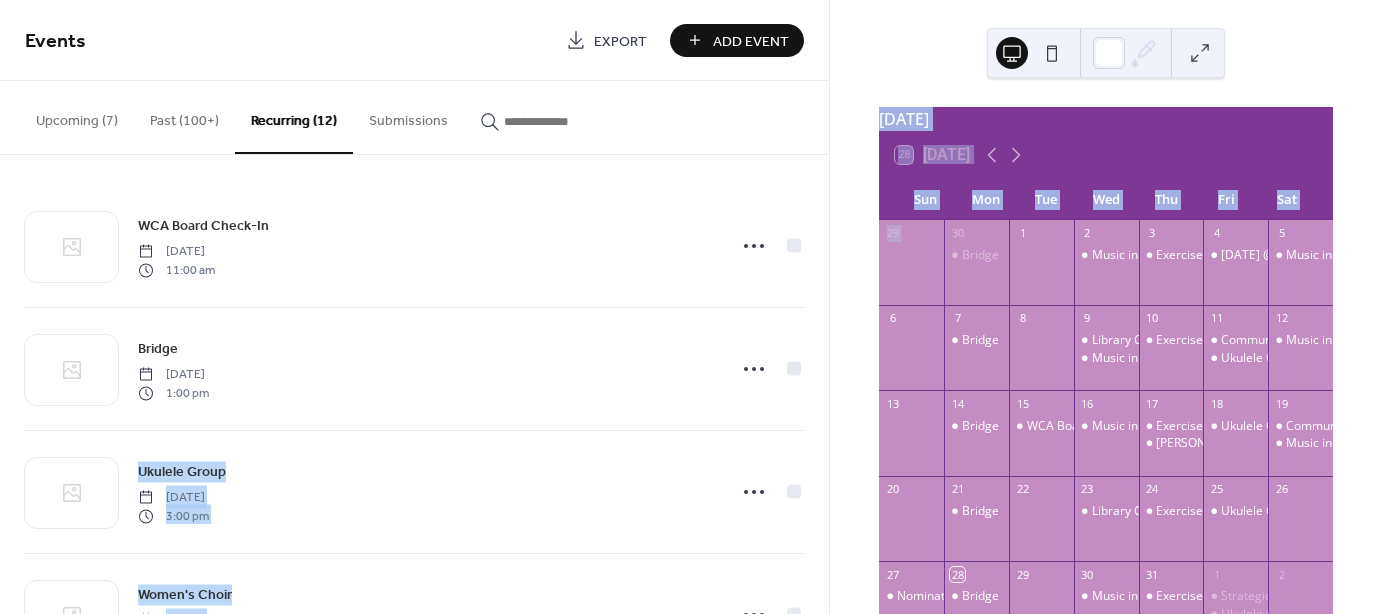 drag, startPoint x: 829, startPoint y: 263, endPoint x: 821, endPoint y: 273, distance: 12.806249 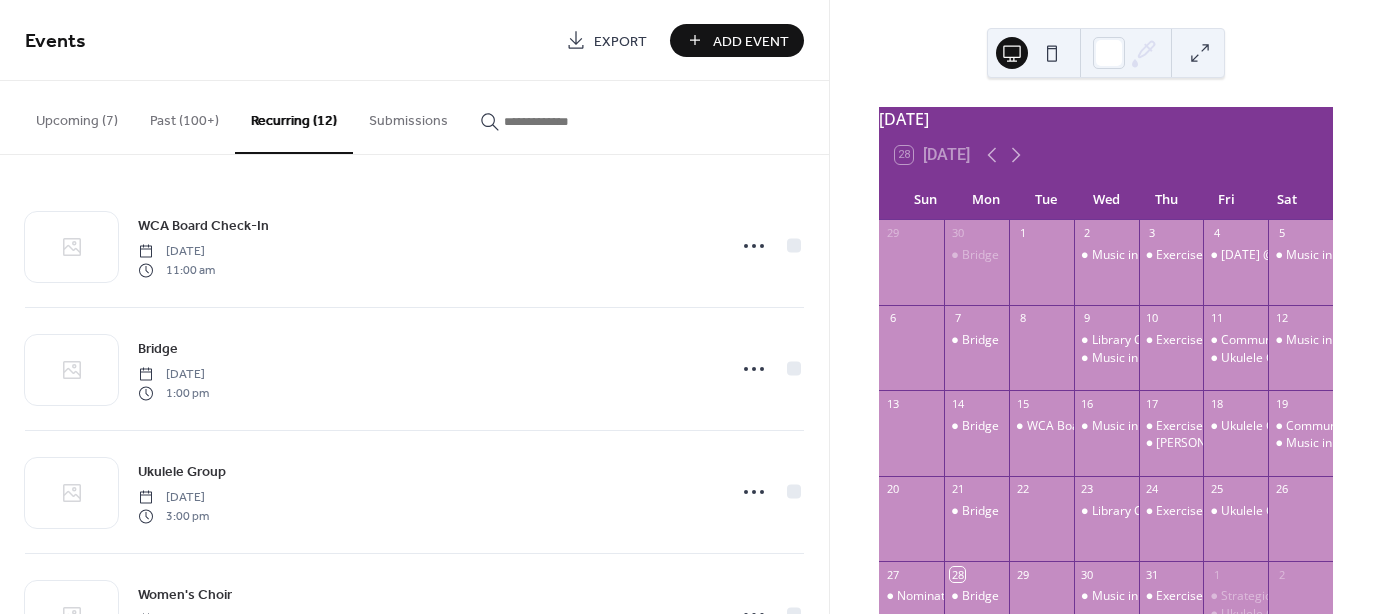drag, startPoint x: 823, startPoint y: 235, endPoint x: 818, endPoint y: 273, distance: 38.327538 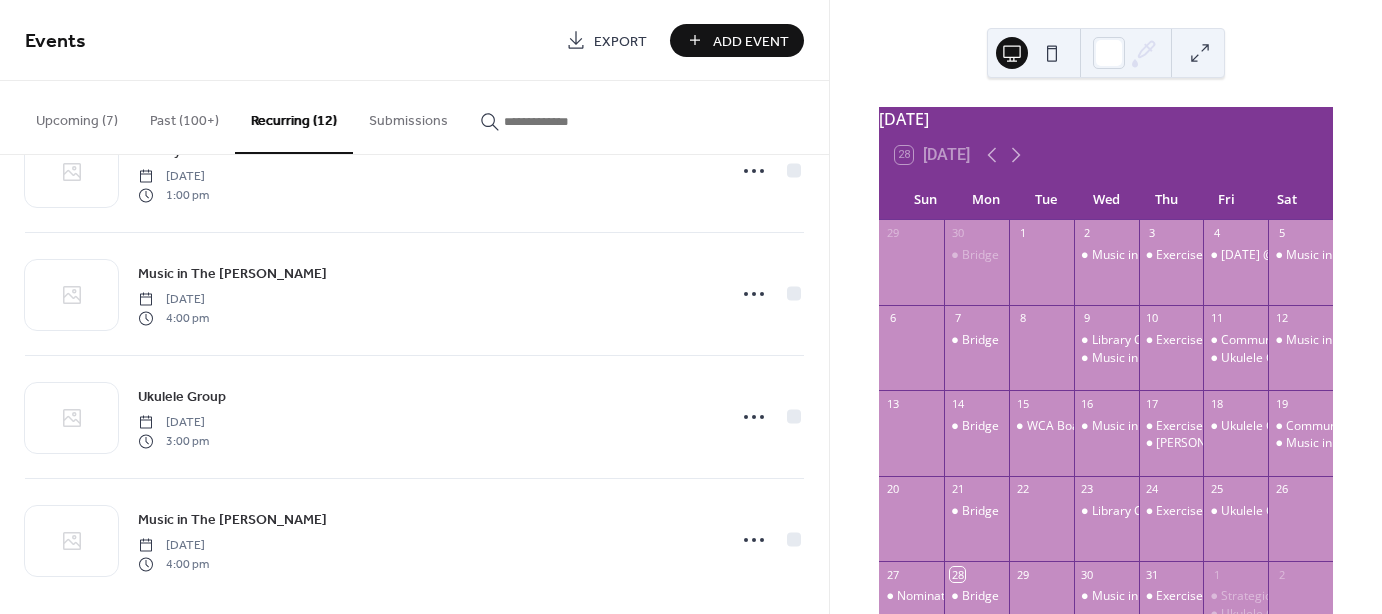 scroll, scrollTop: 1072, scrollLeft: 0, axis: vertical 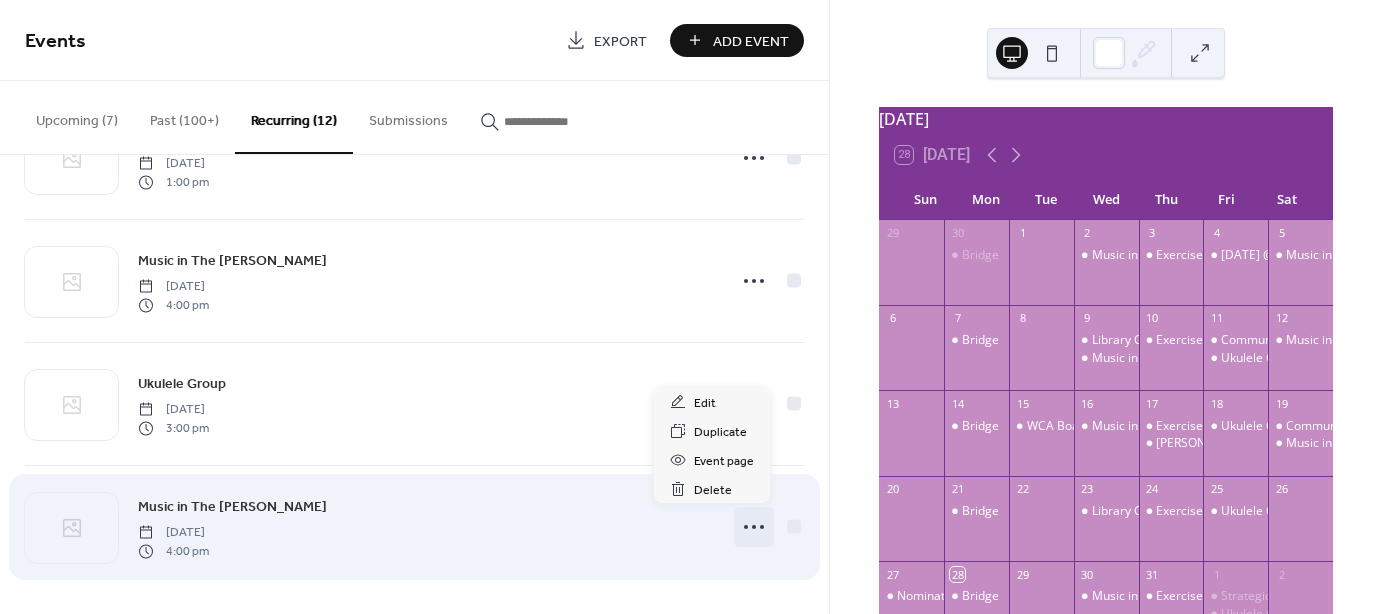 click 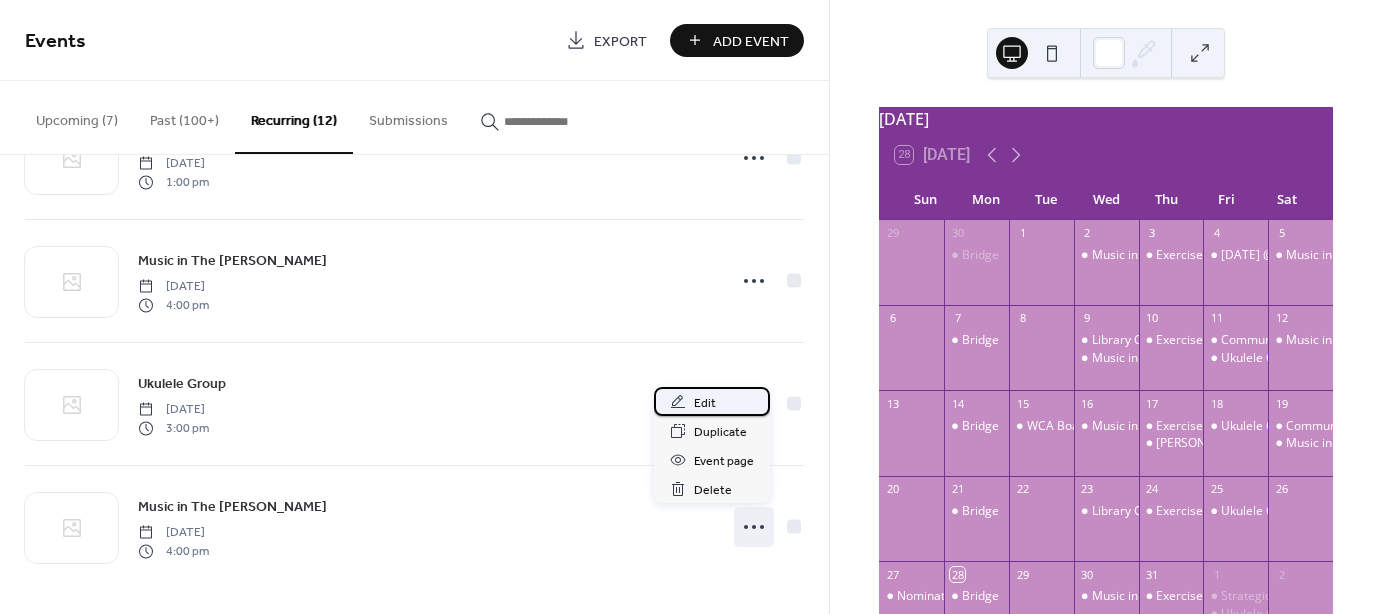 click on "Edit" at bounding box center (705, 403) 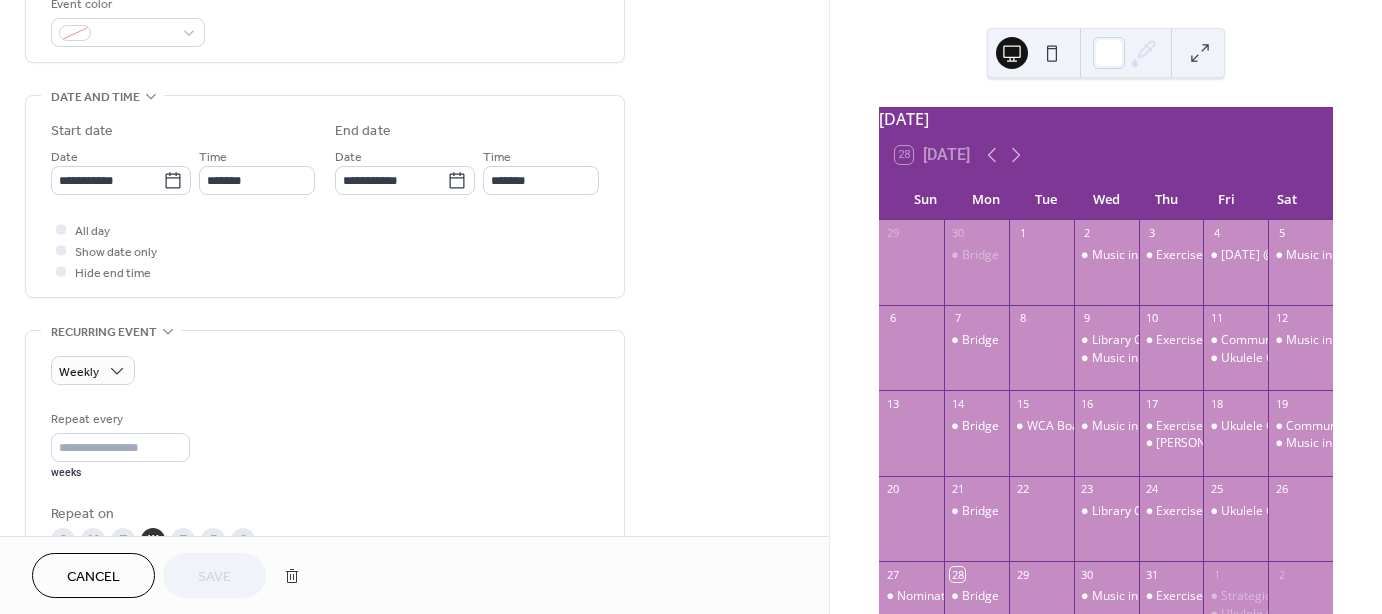 scroll, scrollTop: 462, scrollLeft: 0, axis: vertical 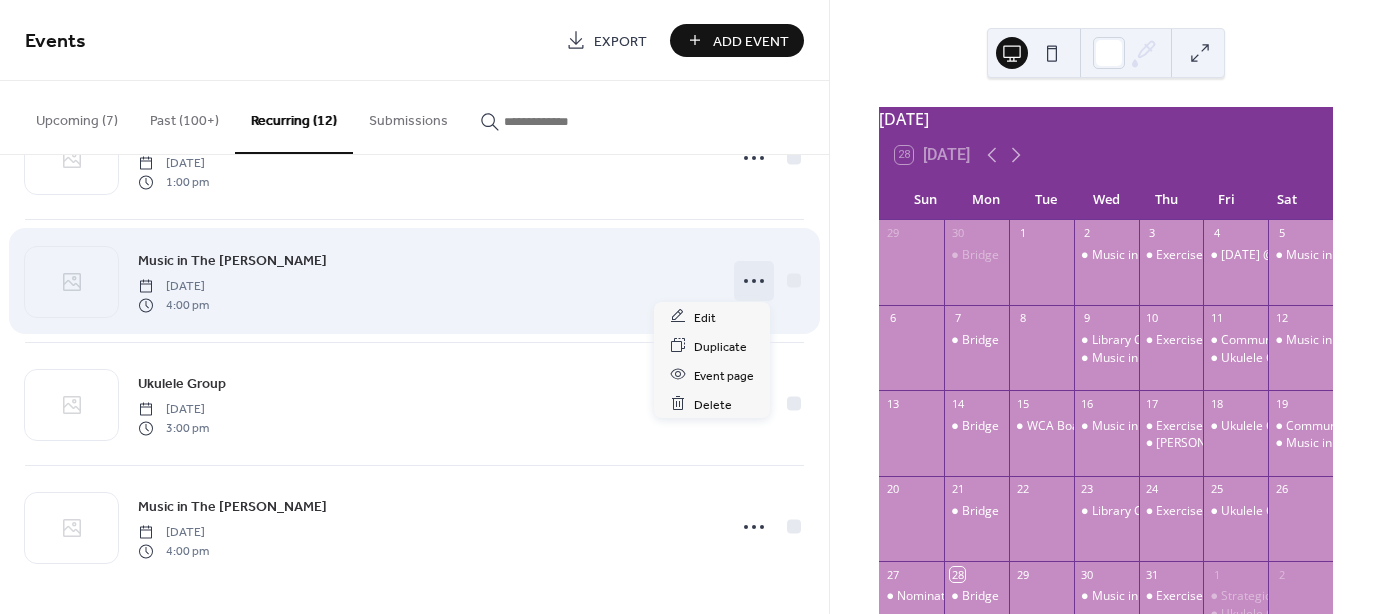 click 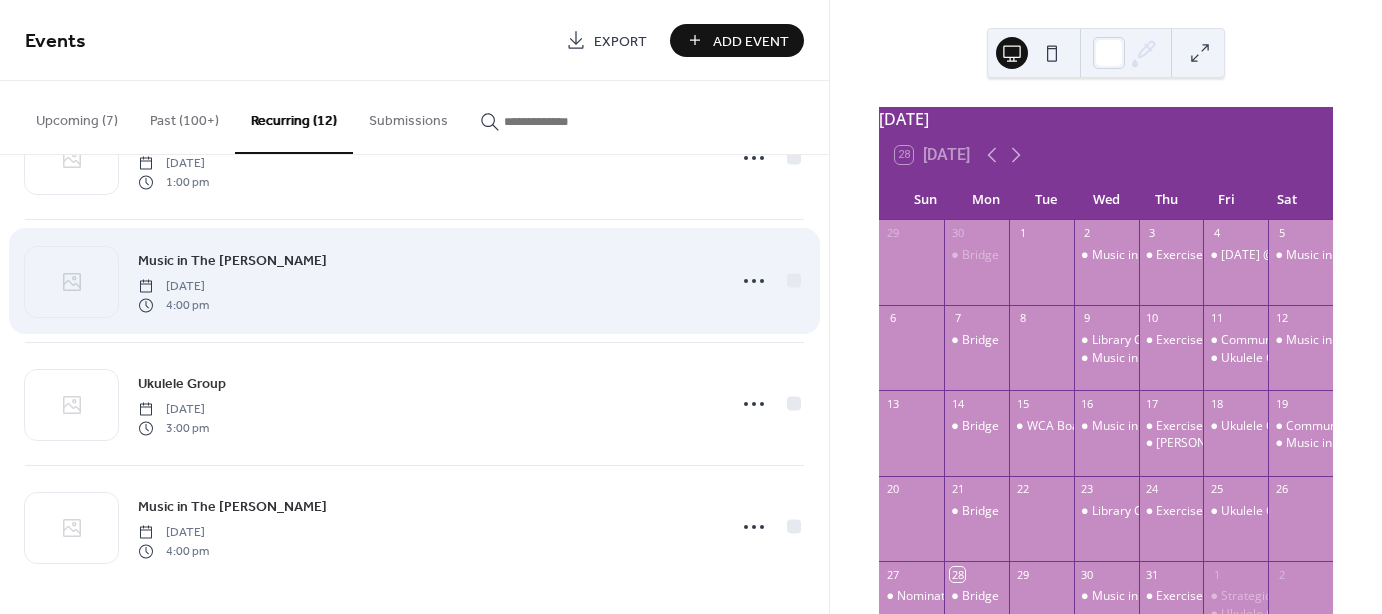 click on "Music in The [PERSON_NAME] [DATE] 4:00 pm" at bounding box center (426, 281) 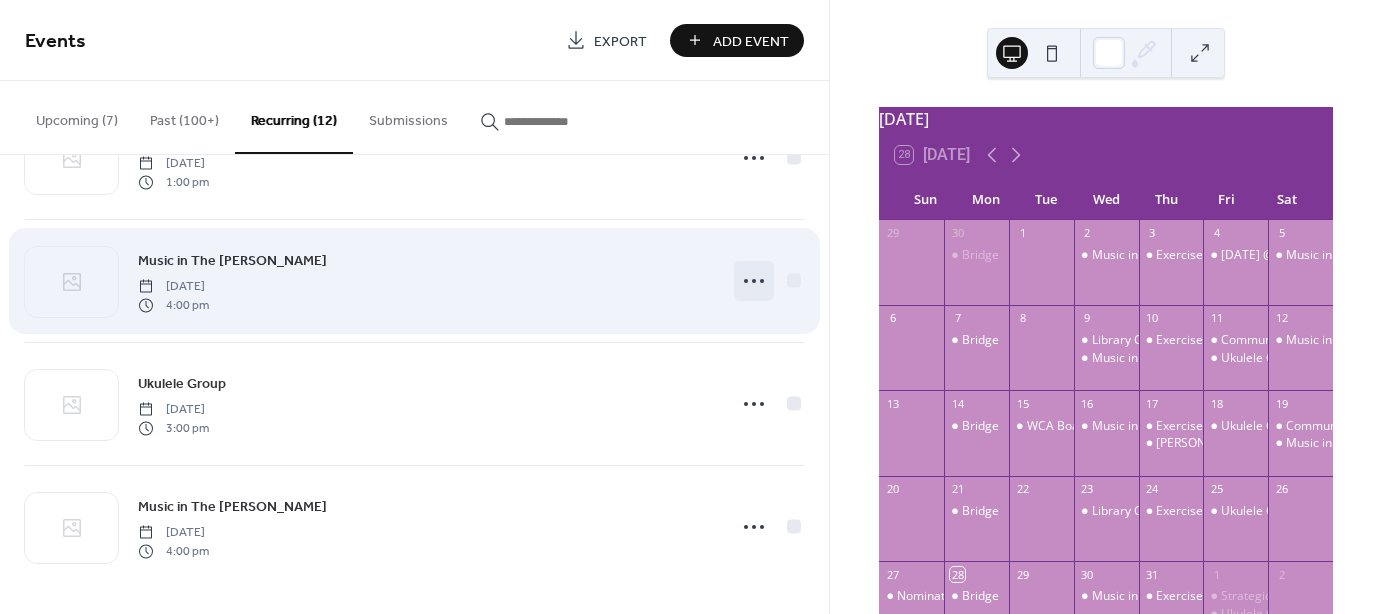 click 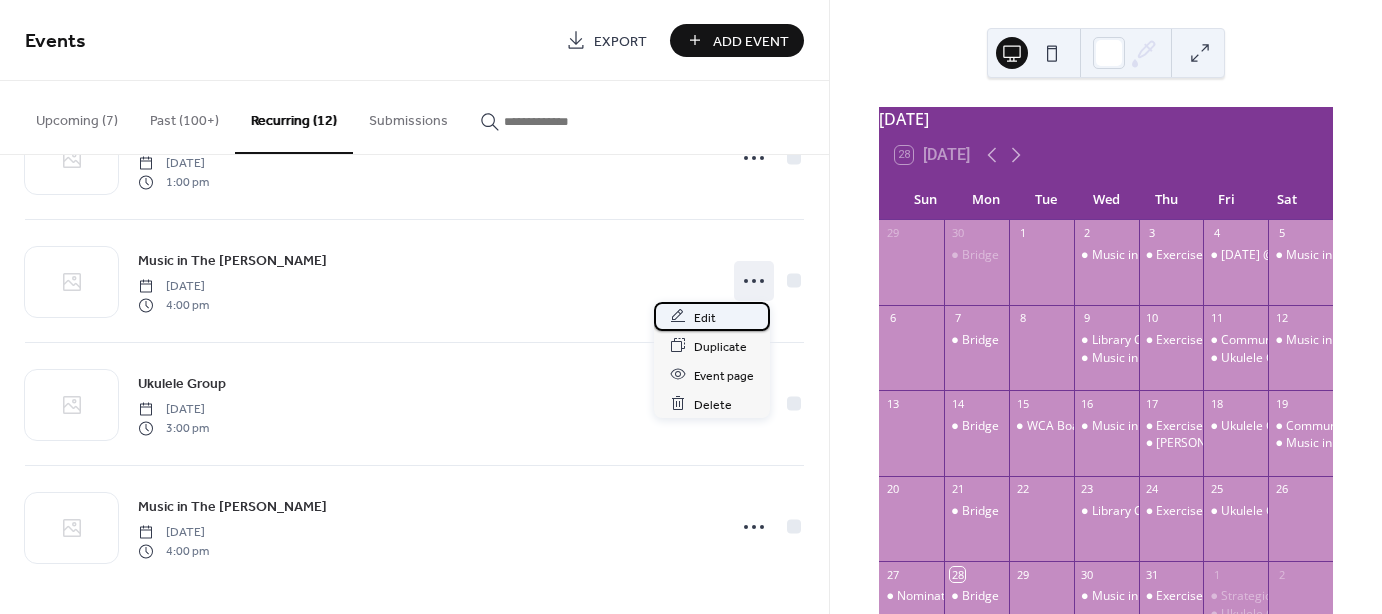click 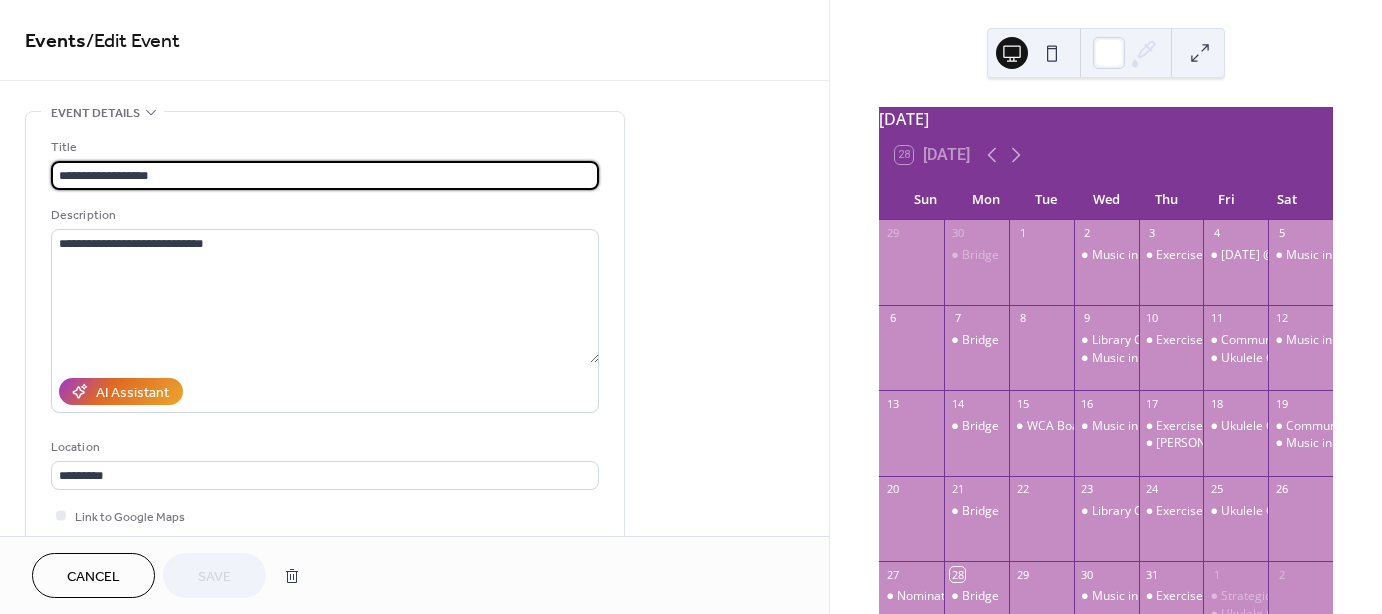 type on "**********" 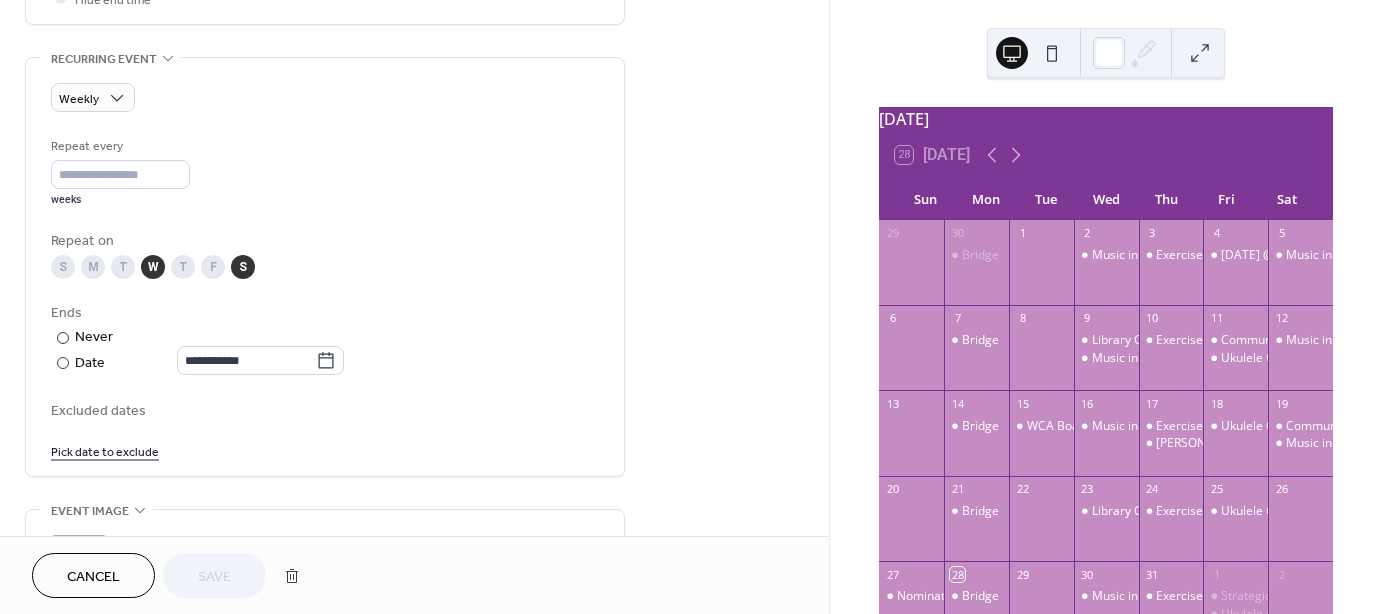 scroll, scrollTop: 817, scrollLeft: 0, axis: vertical 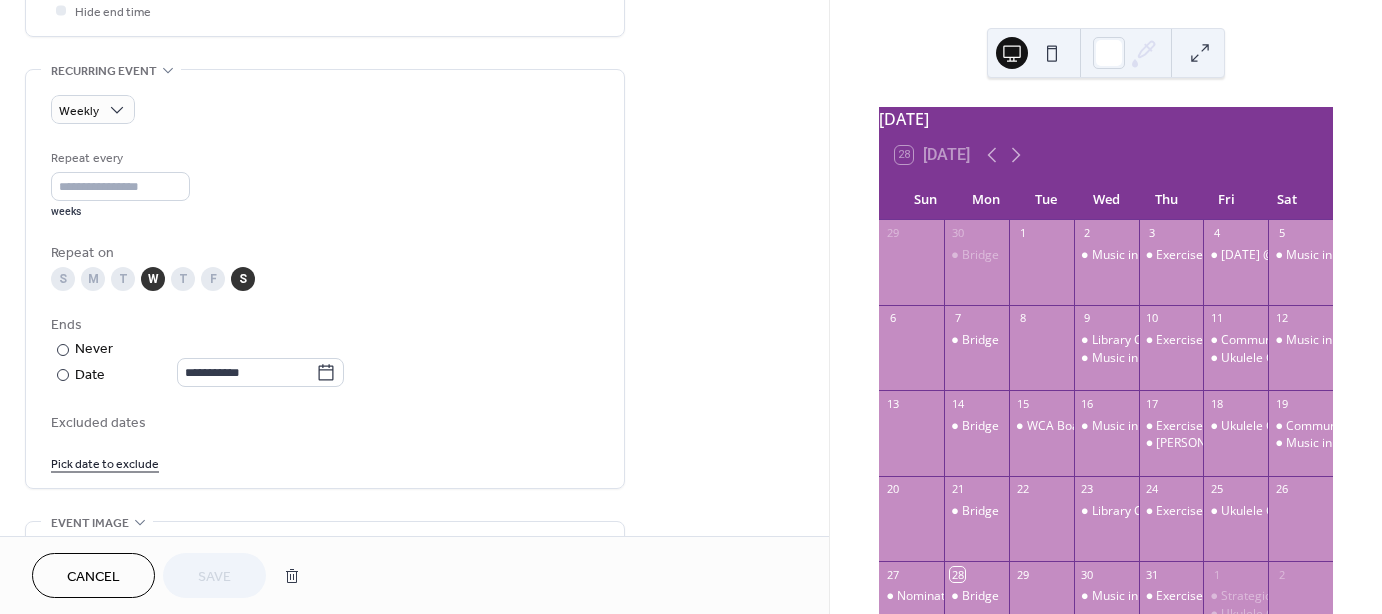 click on "S" at bounding box center (243, 279) 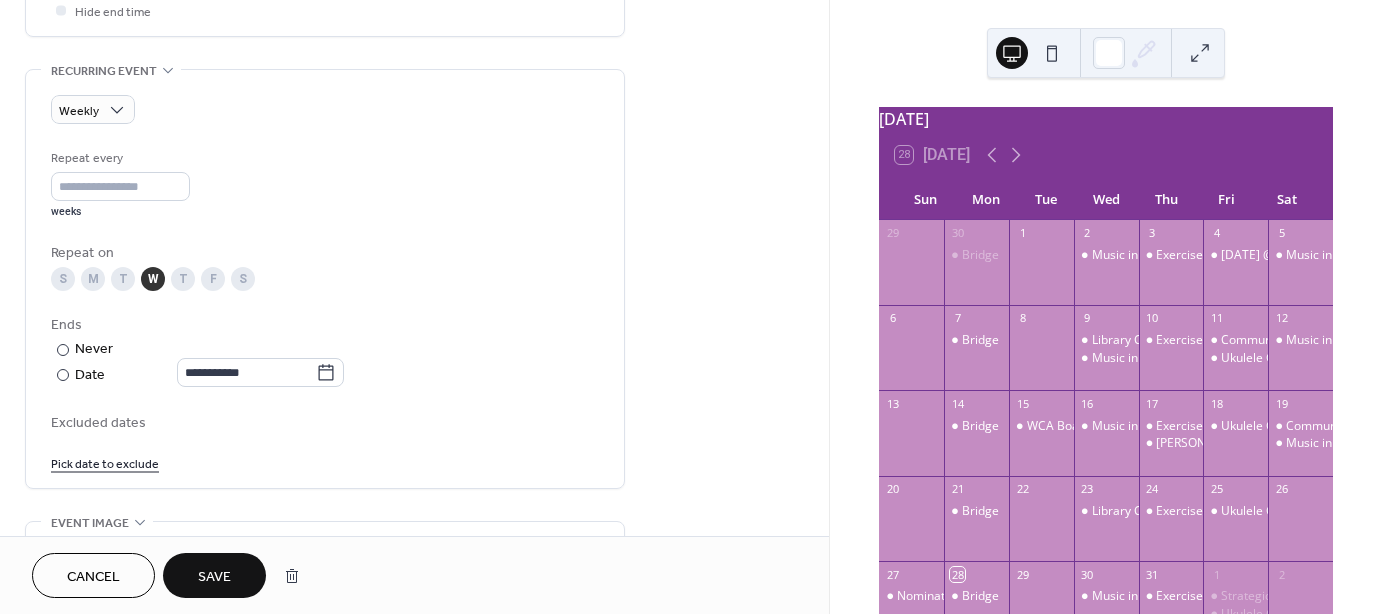 click on "Save" 